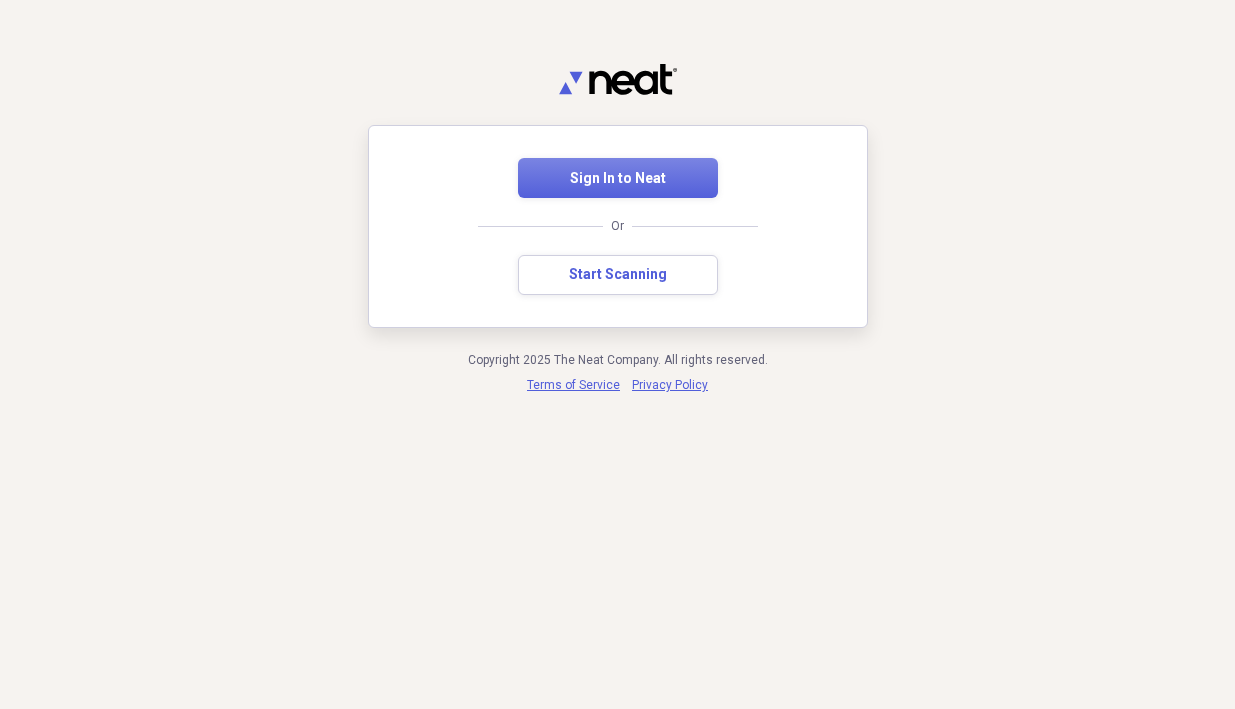 scroll, scrollTop: 0, scrollLeft: 0, axis: both 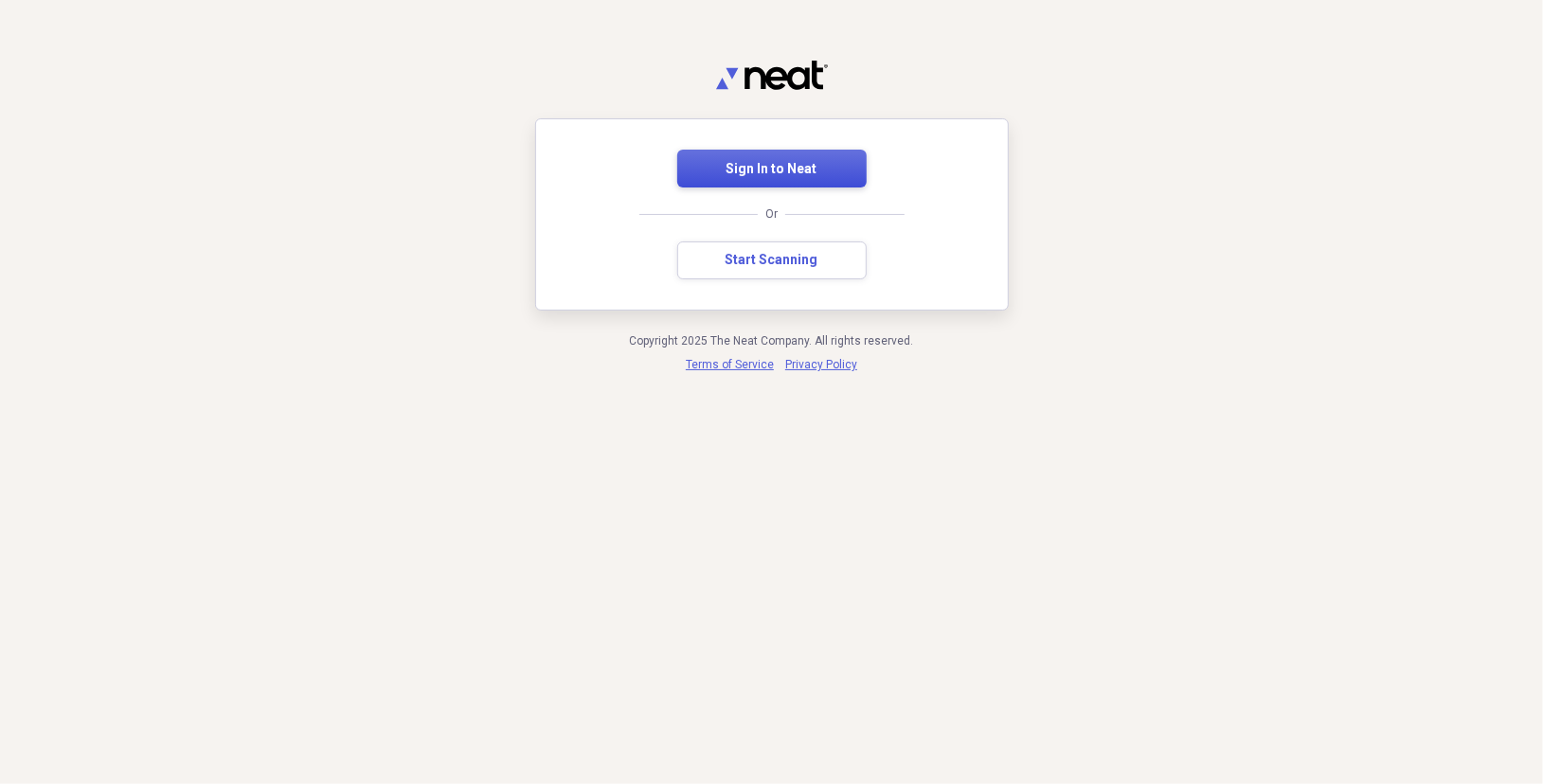click on "Sign In to Neat" at bounding box center (772, 169) 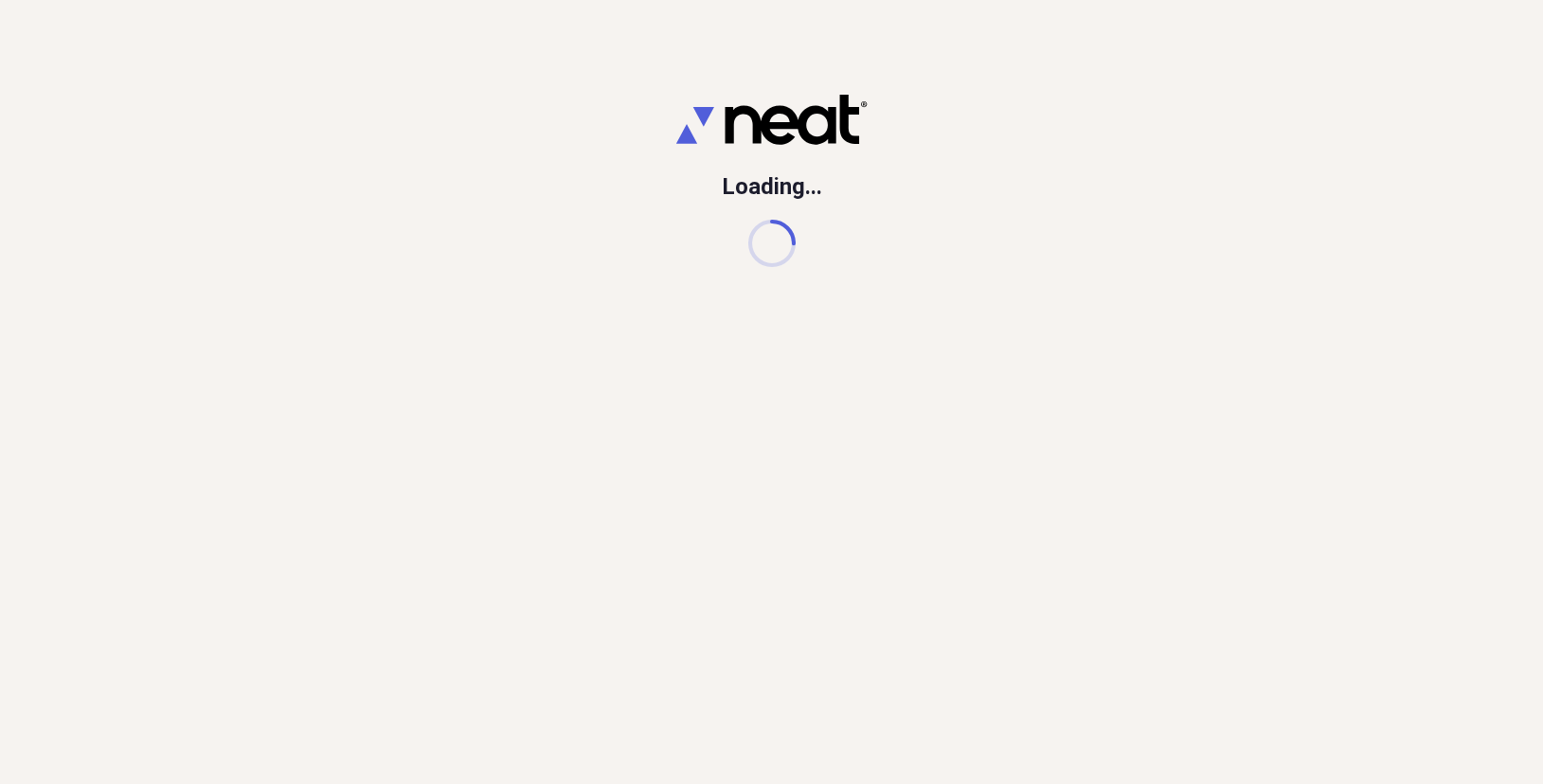 scroll, scrollTop: 0, scrollLeft: 0, axis: both 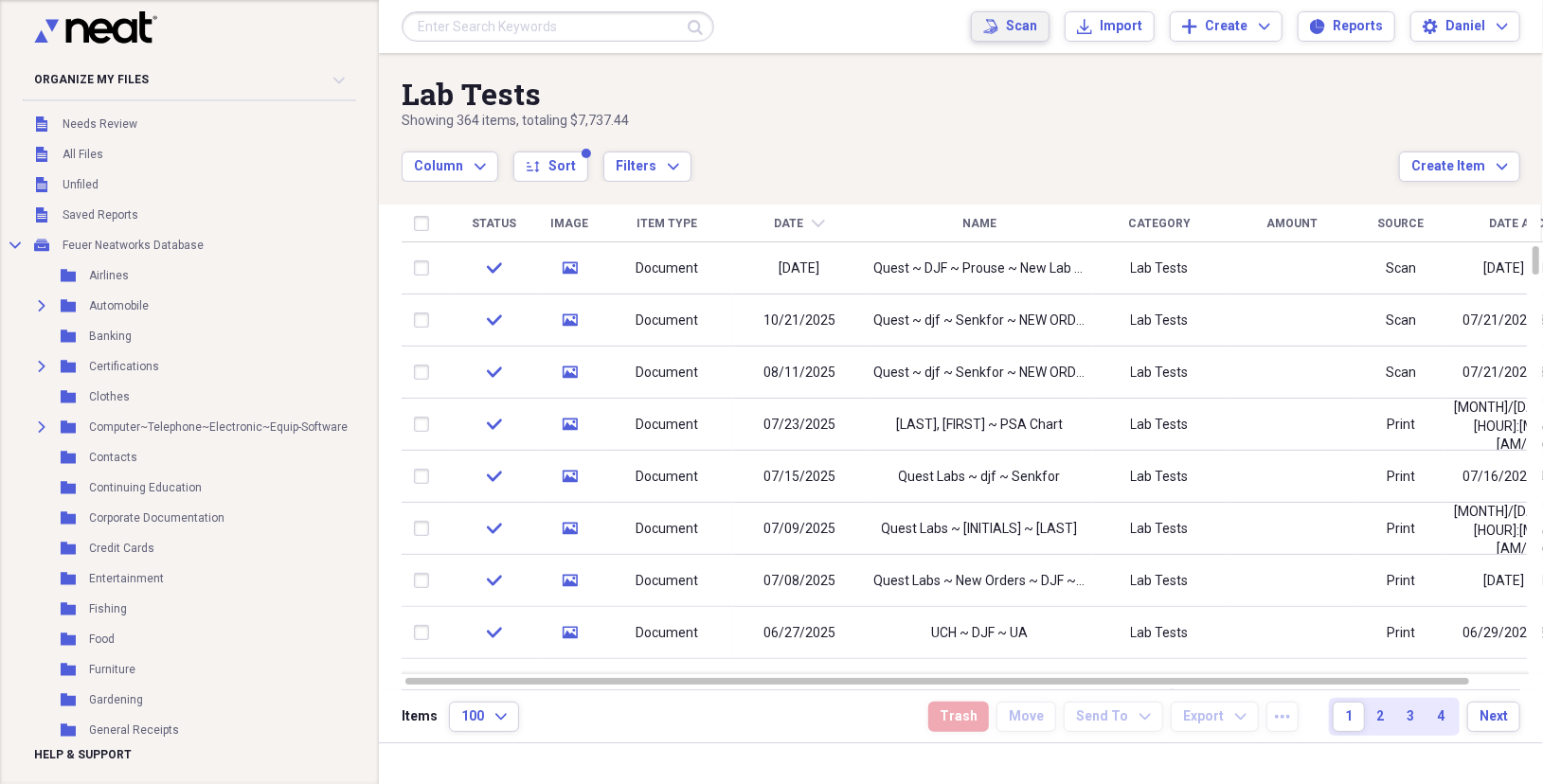 click on "Scan" at bounding box center [1021, 27] 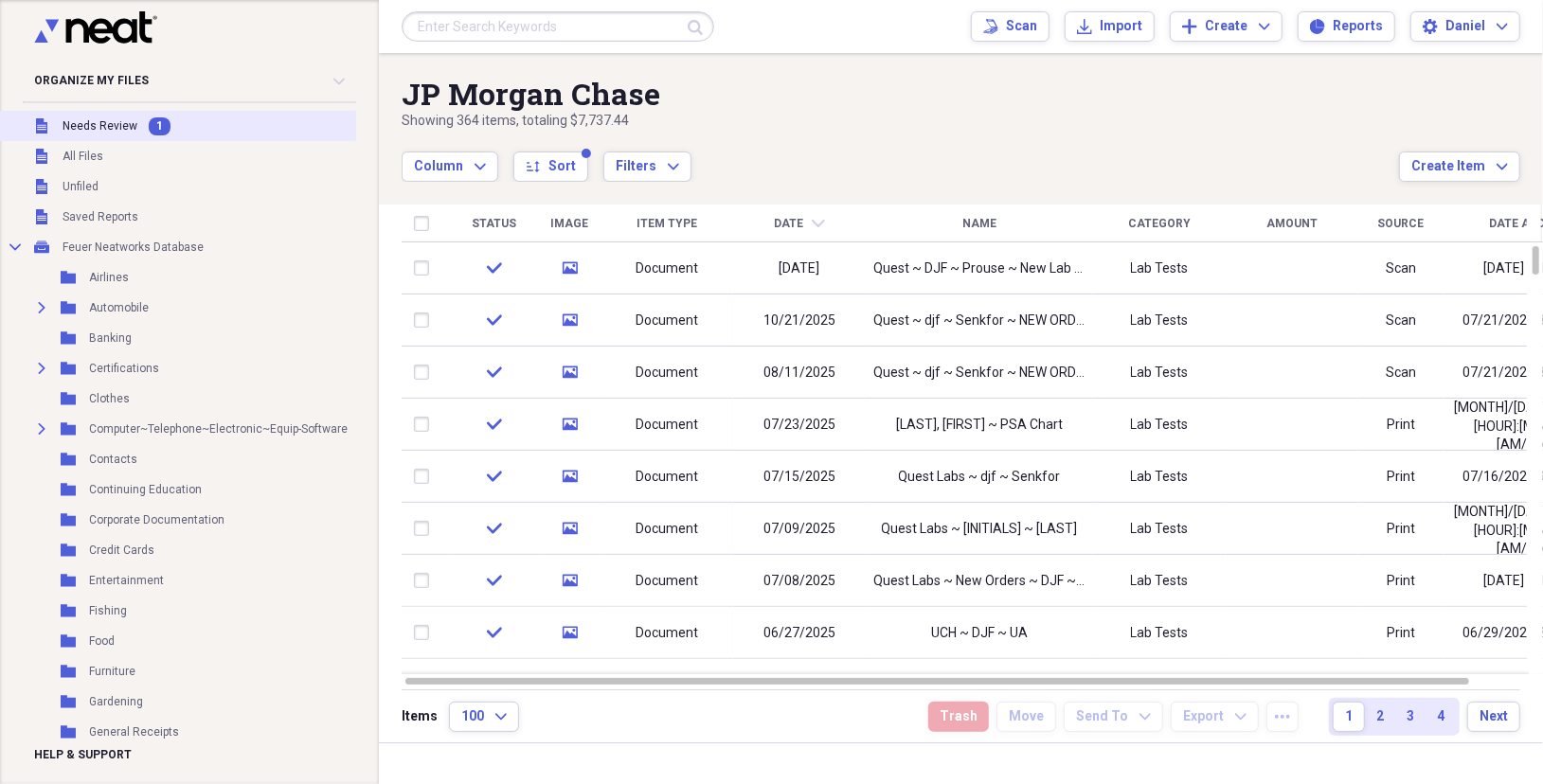 click on "Needs Review" at bounding box center [99, 126] 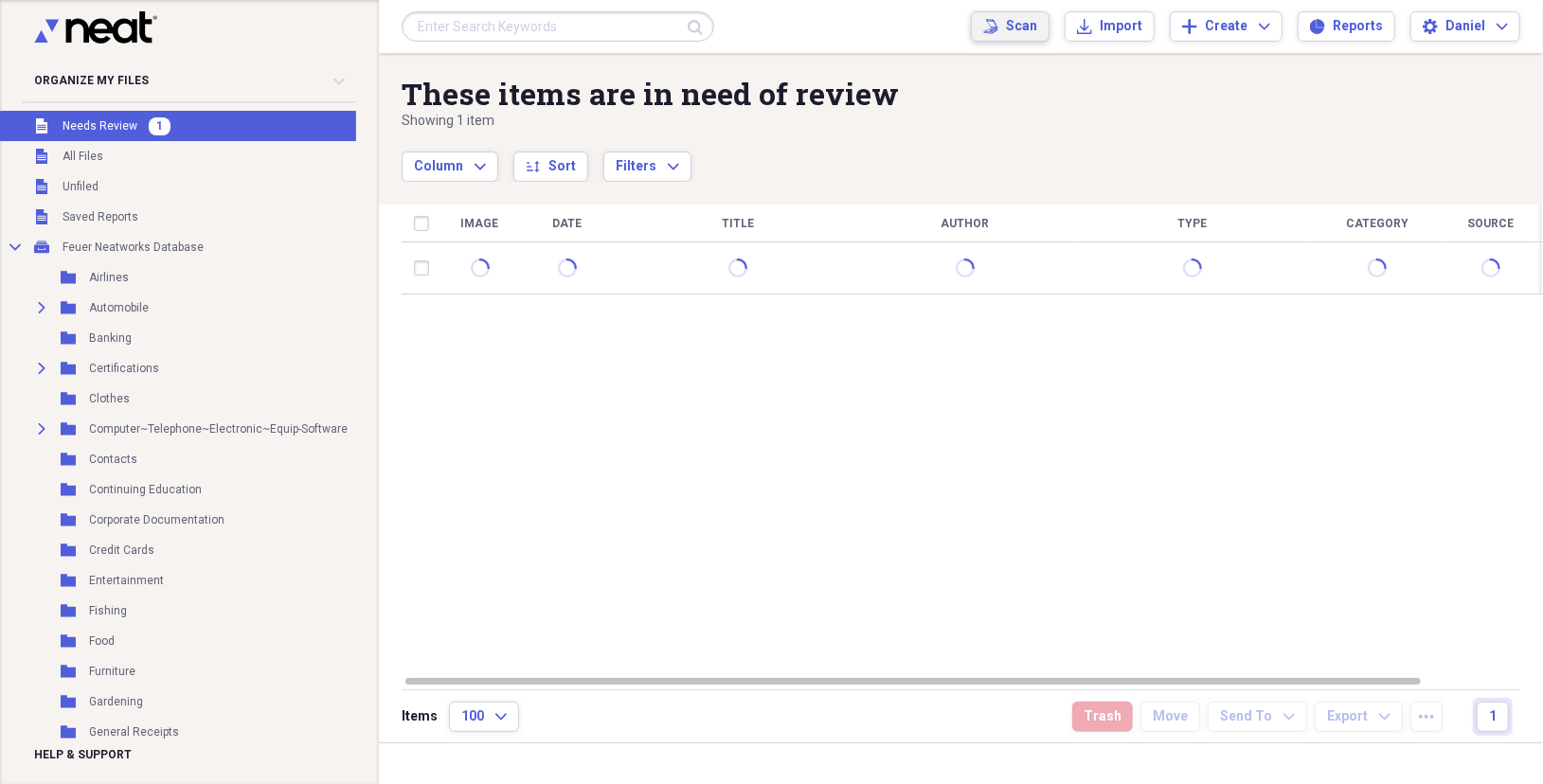 click on "Scan" at bounding box center (1021, 27) 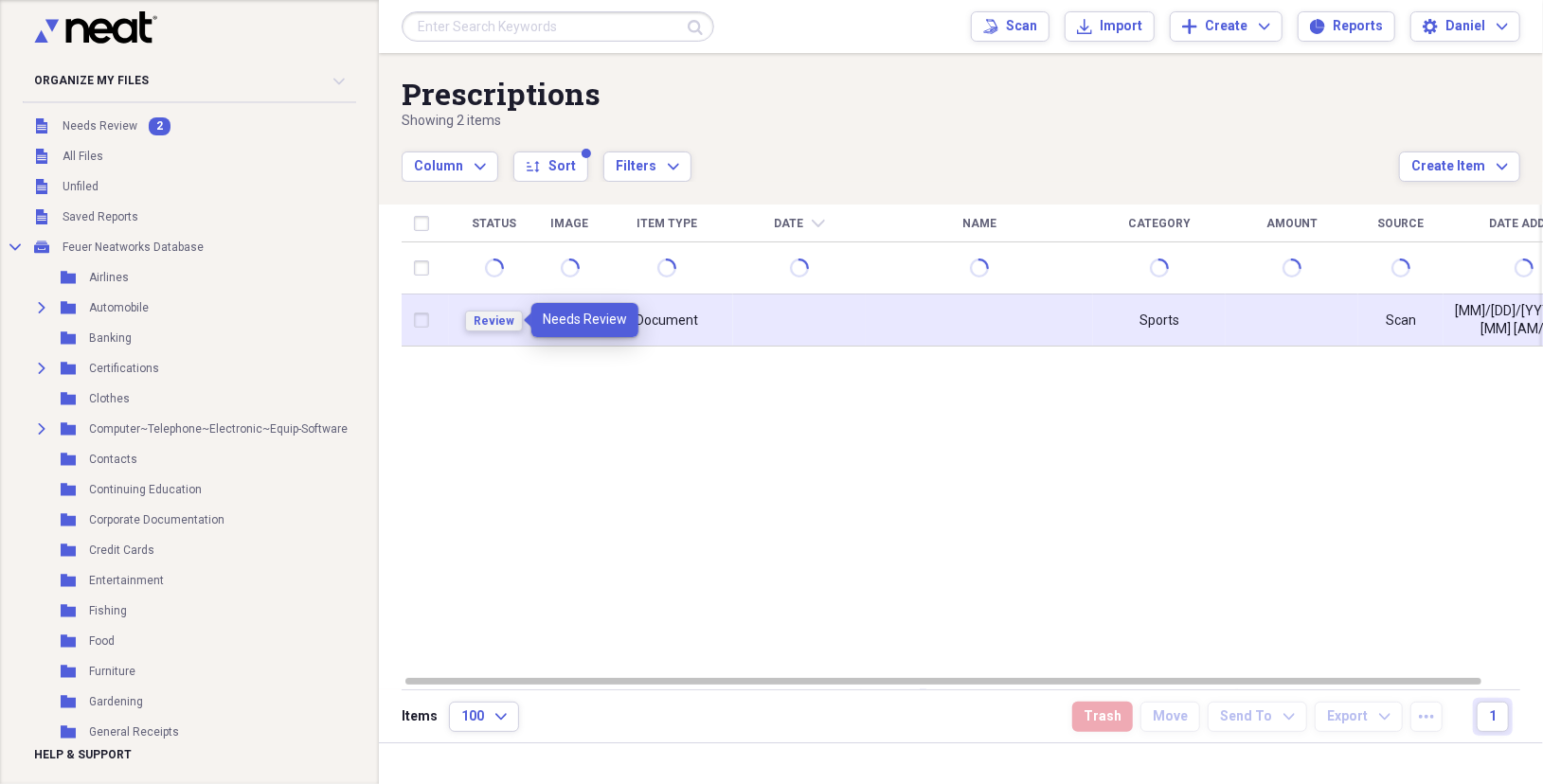 click on "Review" at bounding box center (493, 321) 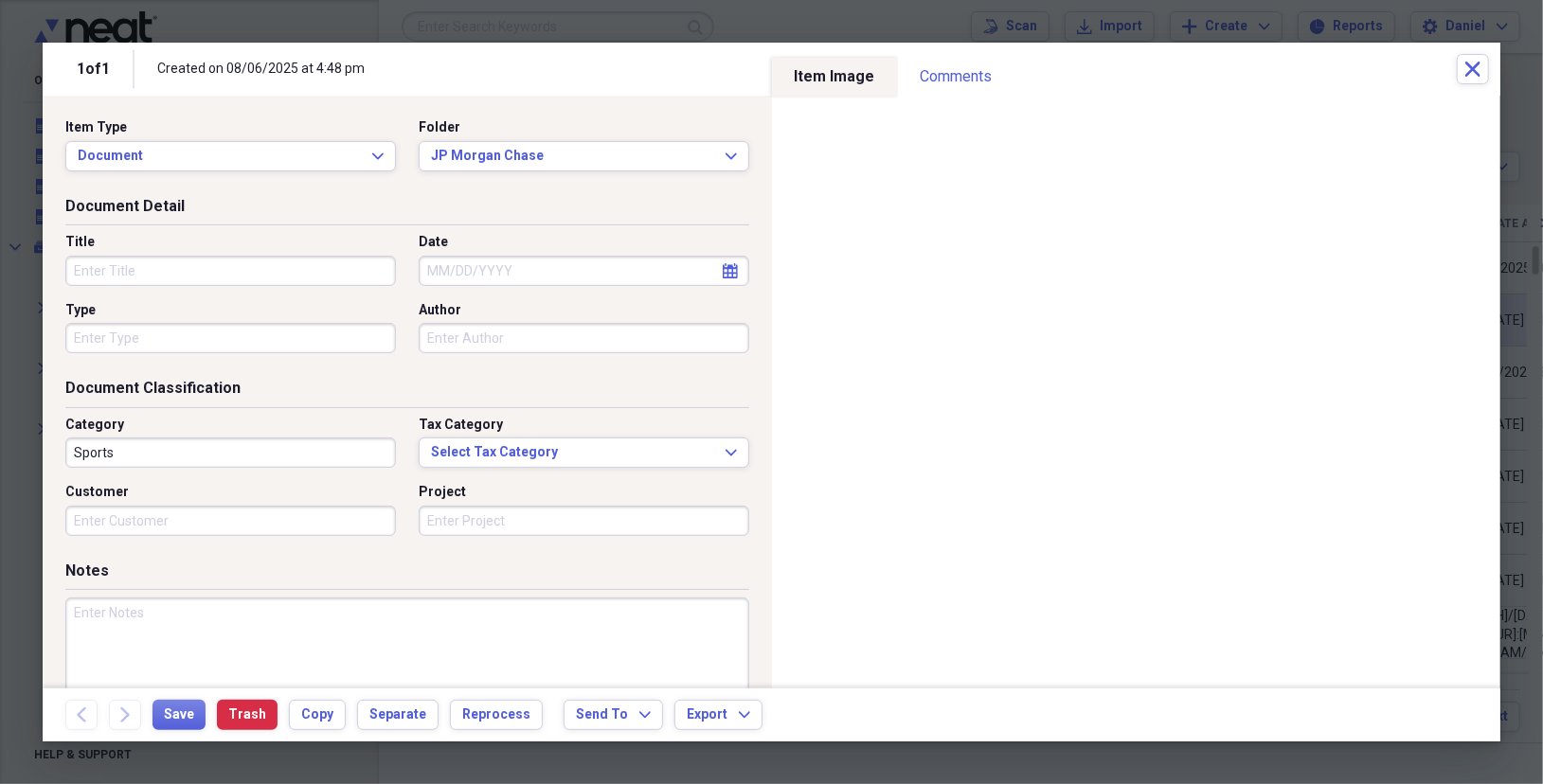 click on "Title" at bounding box center [230, 271] 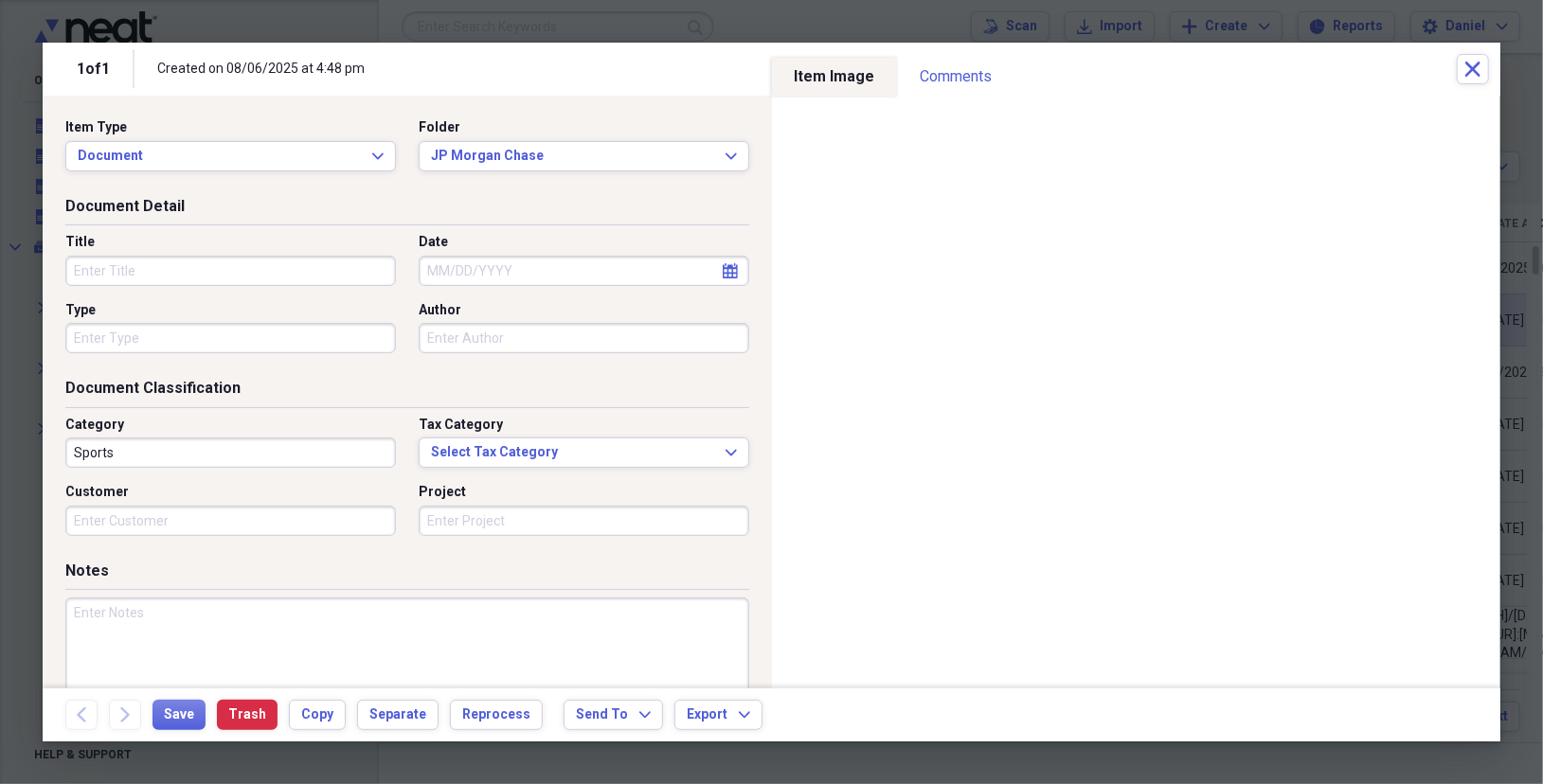 type on "k" 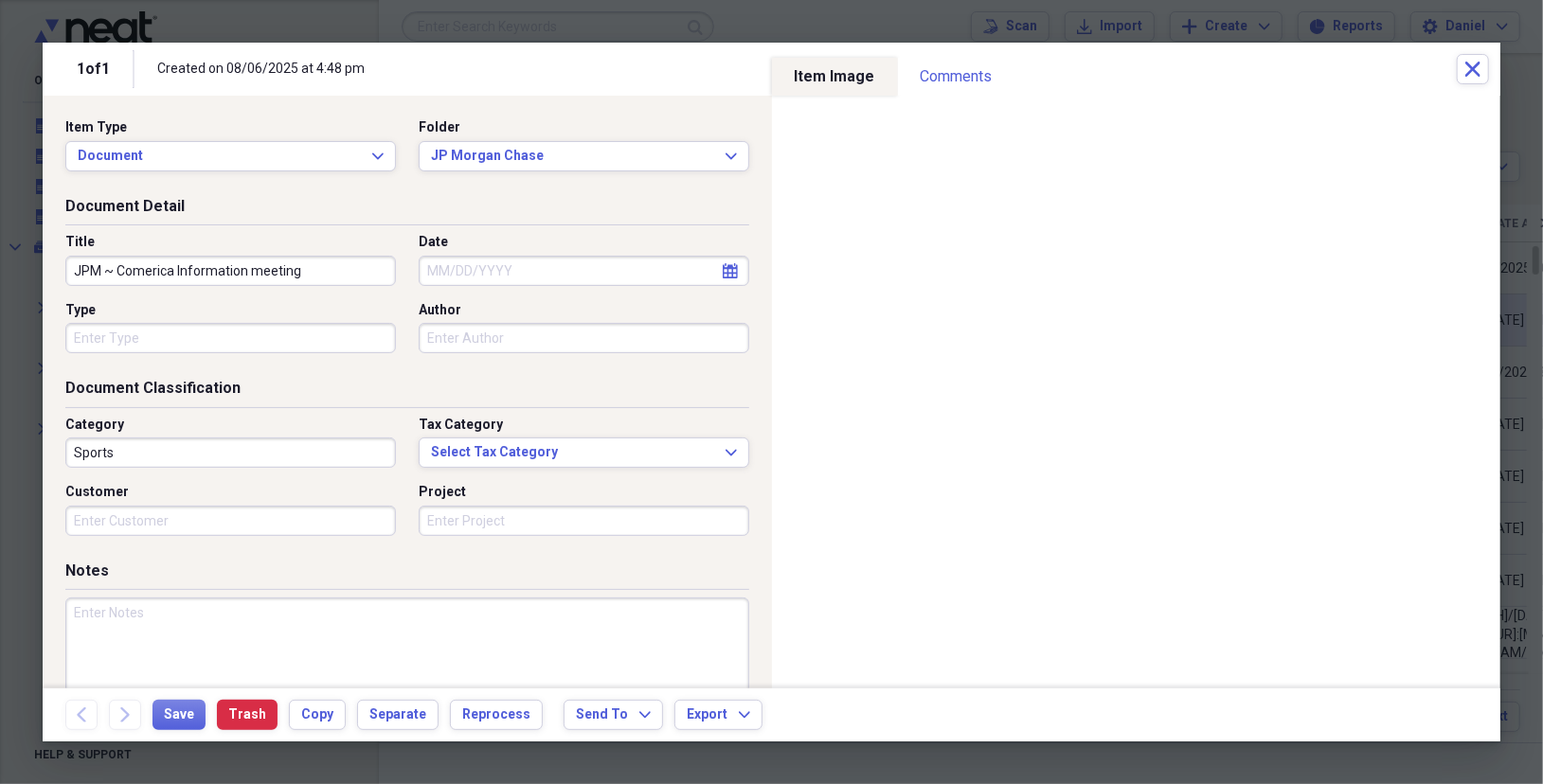 type on "JPM ~ Comerica Information meeting" 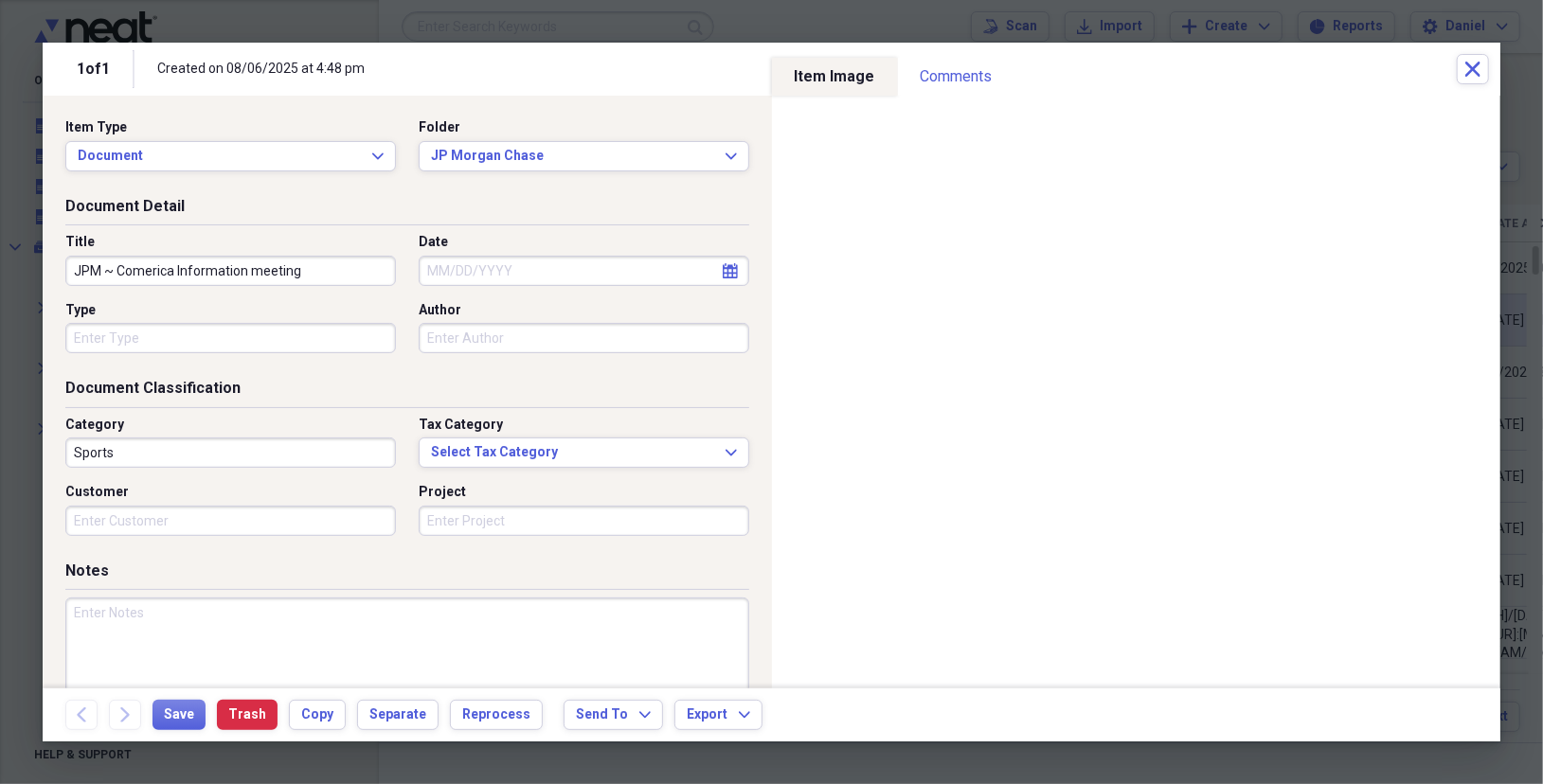 select on "7" 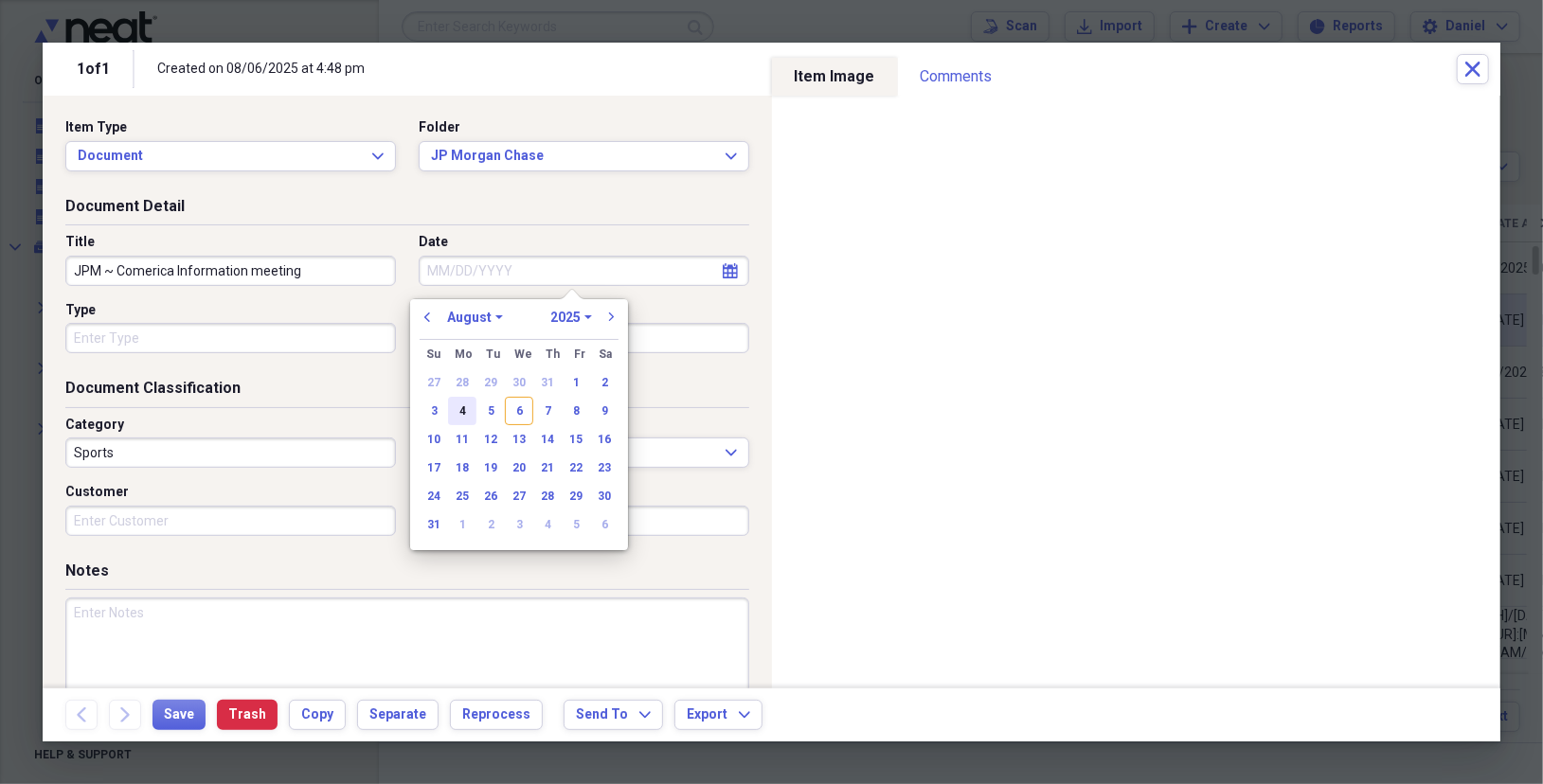 click on "4" at bounding box center (462, 411) 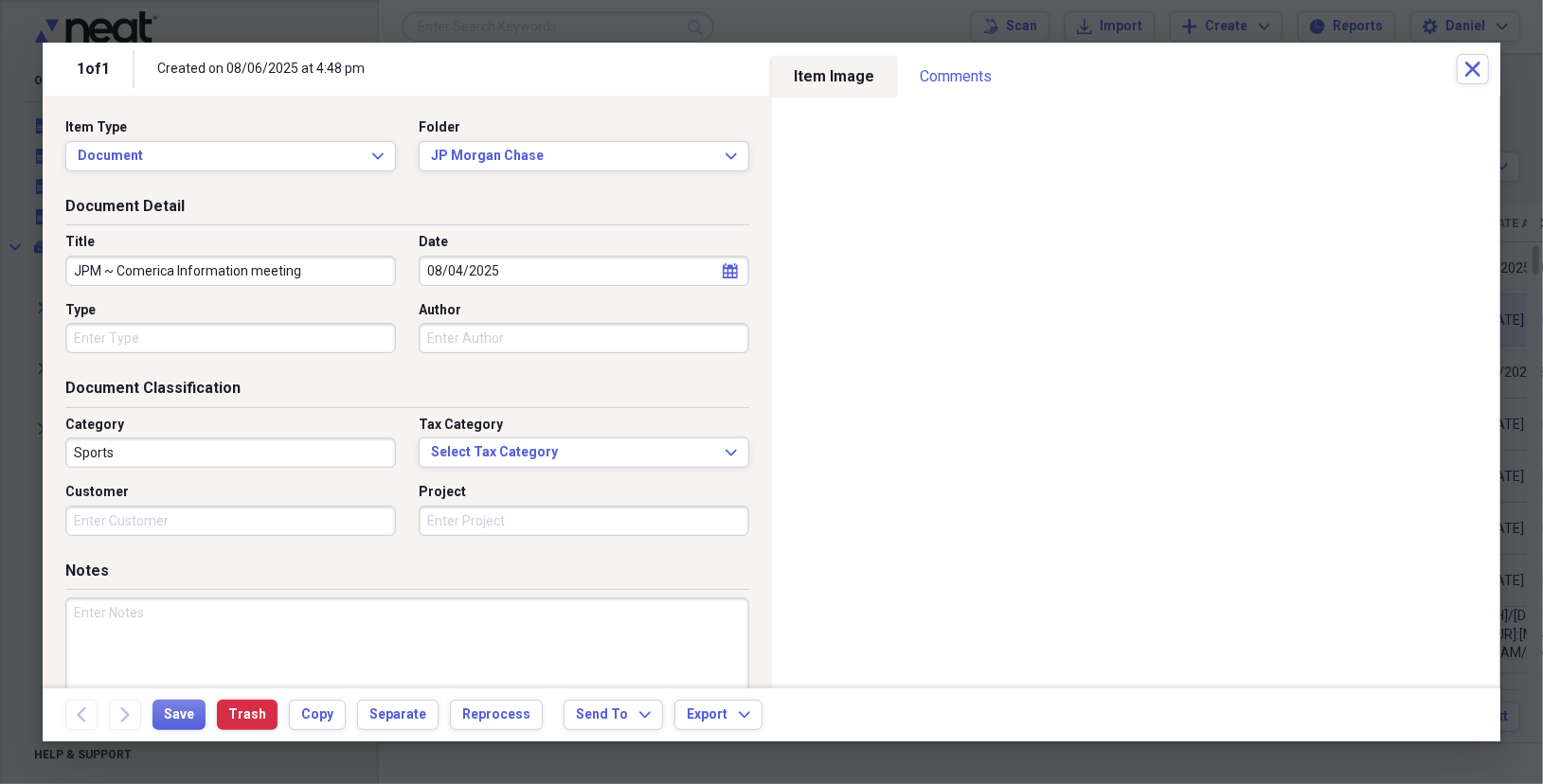 click on "Type" at bounding box center (230, 338) 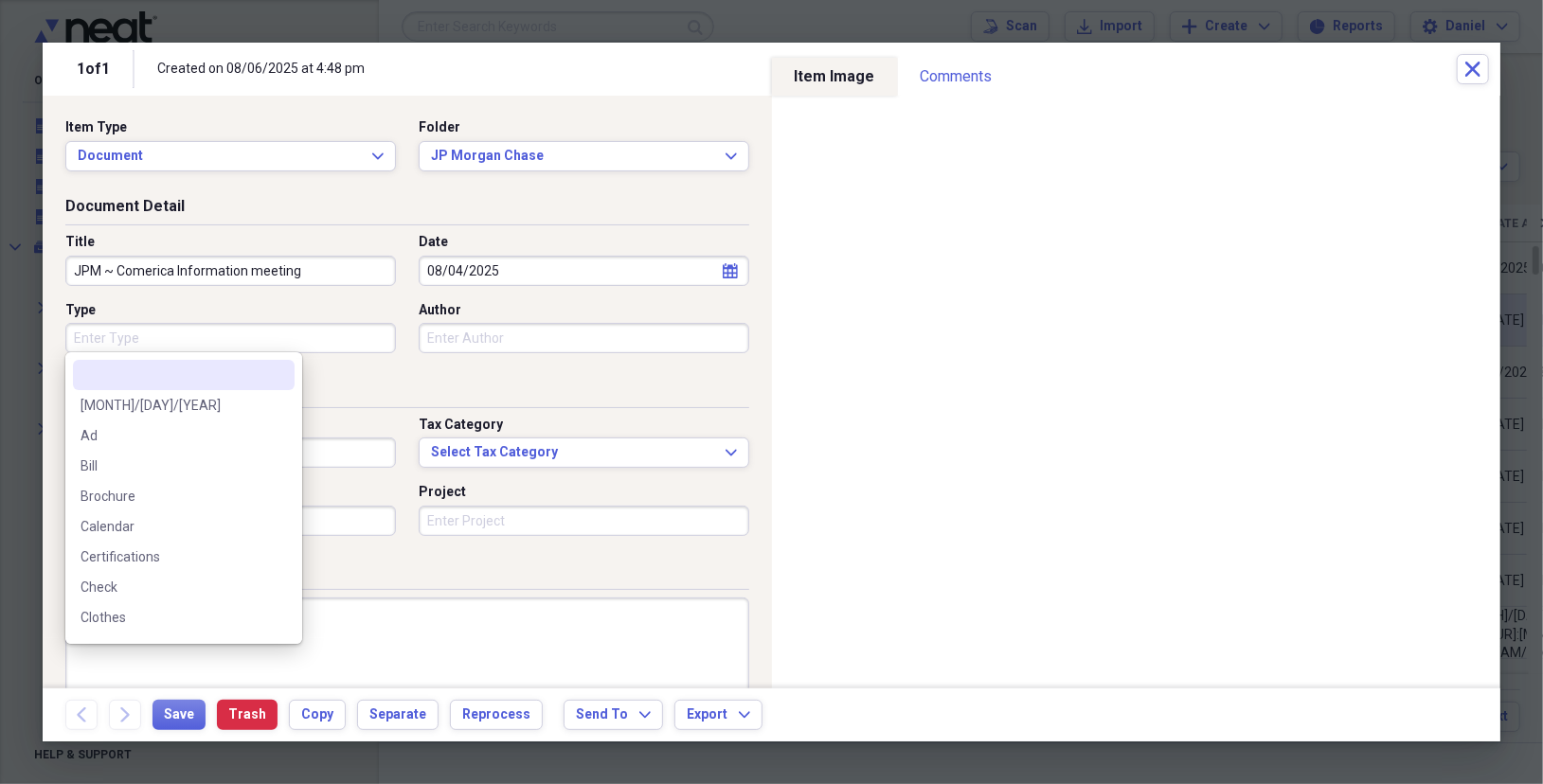 click 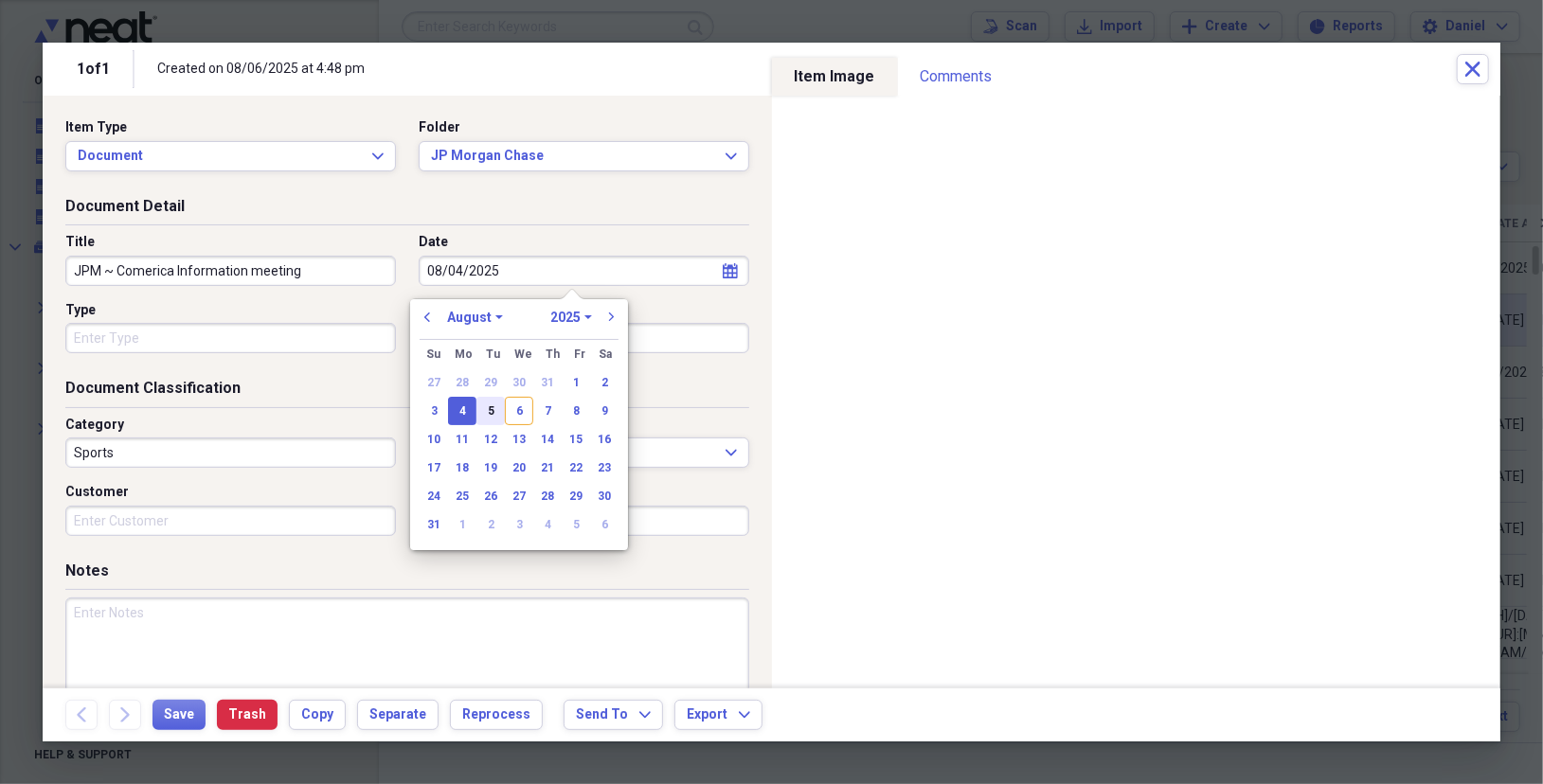 click on "5" at bounding box center (491, 411) 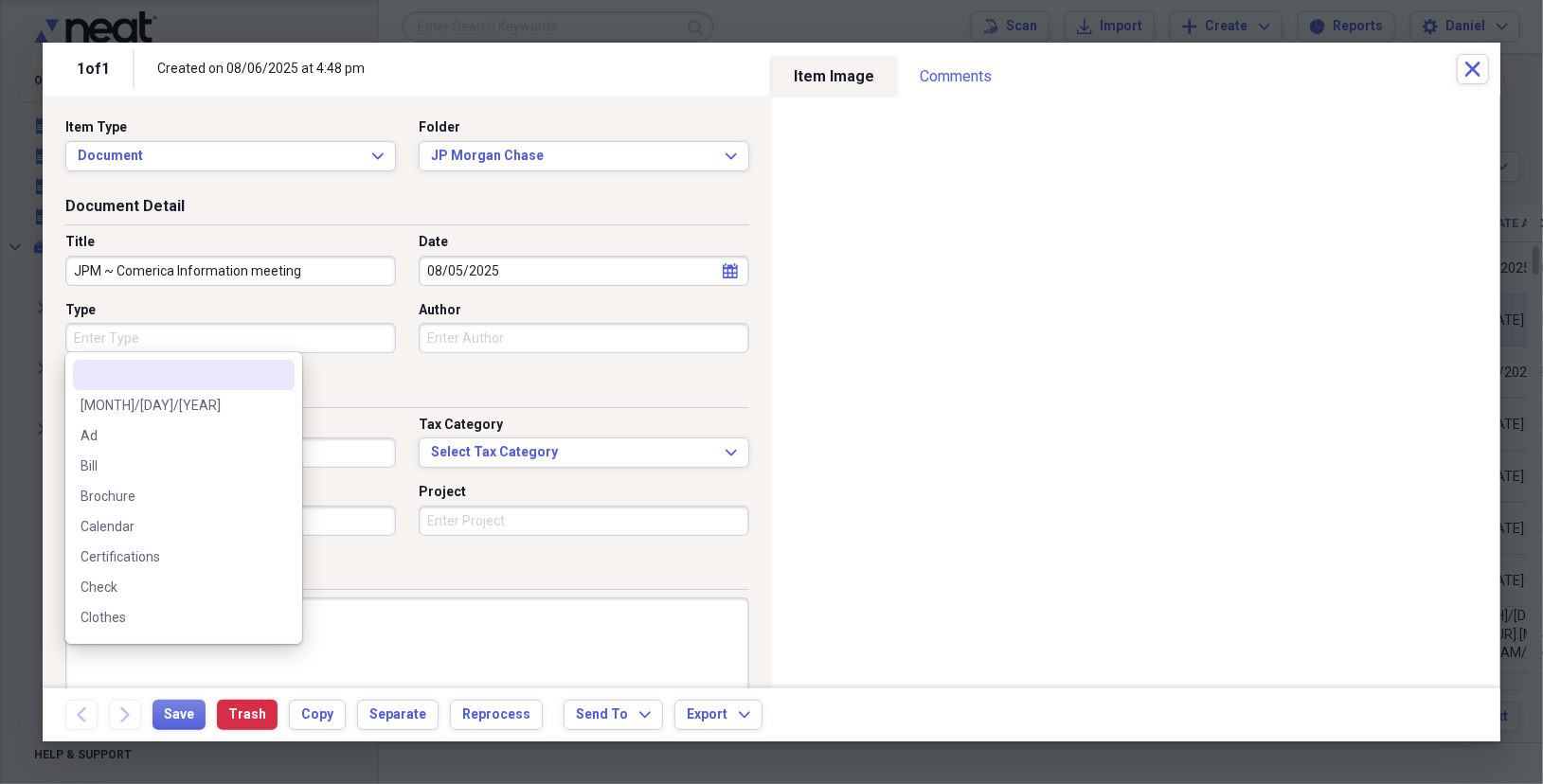 click on "Type" at bounding box center (230, 338) 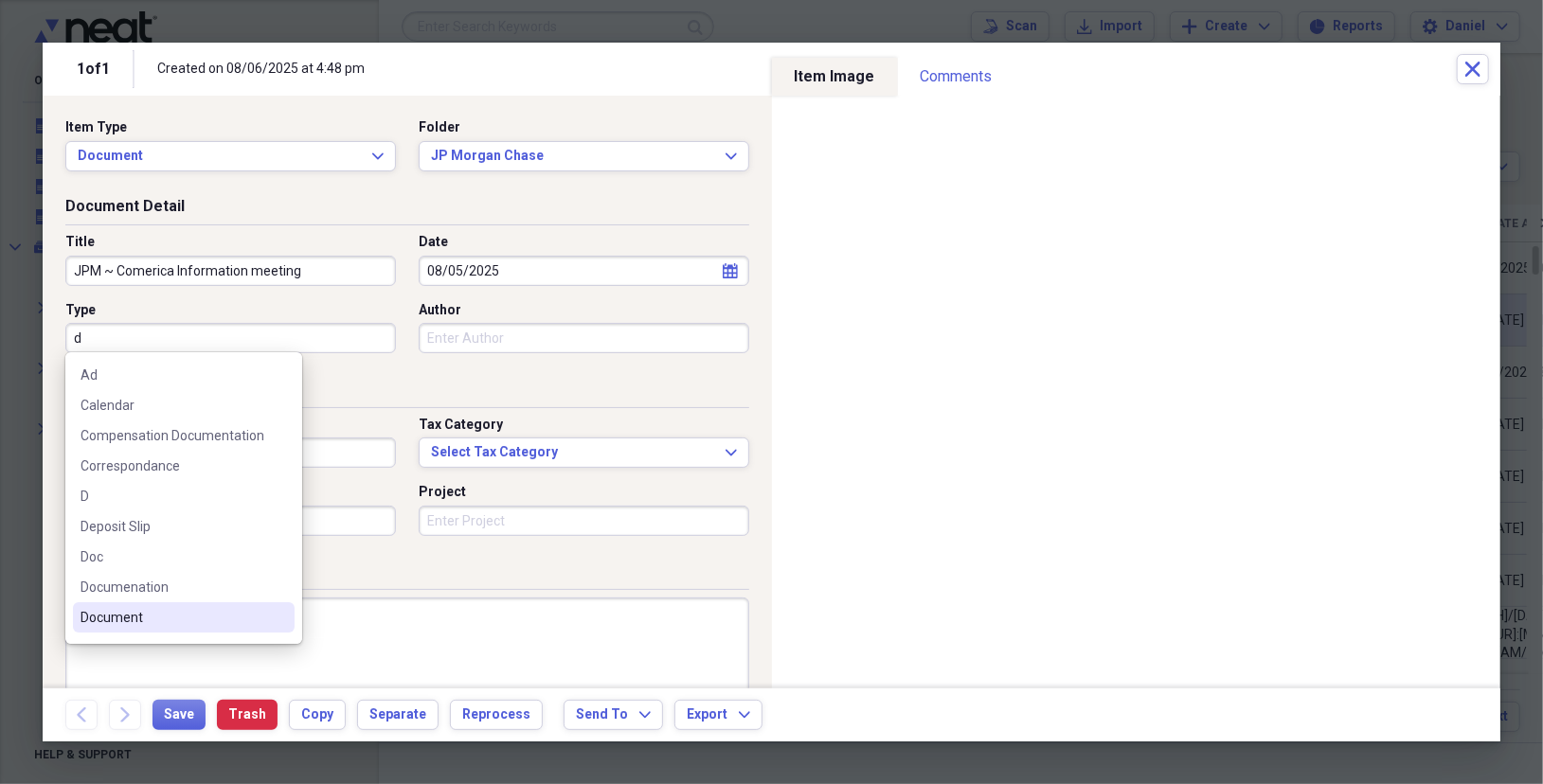 click on "Document" at bounding box center [172, 617] 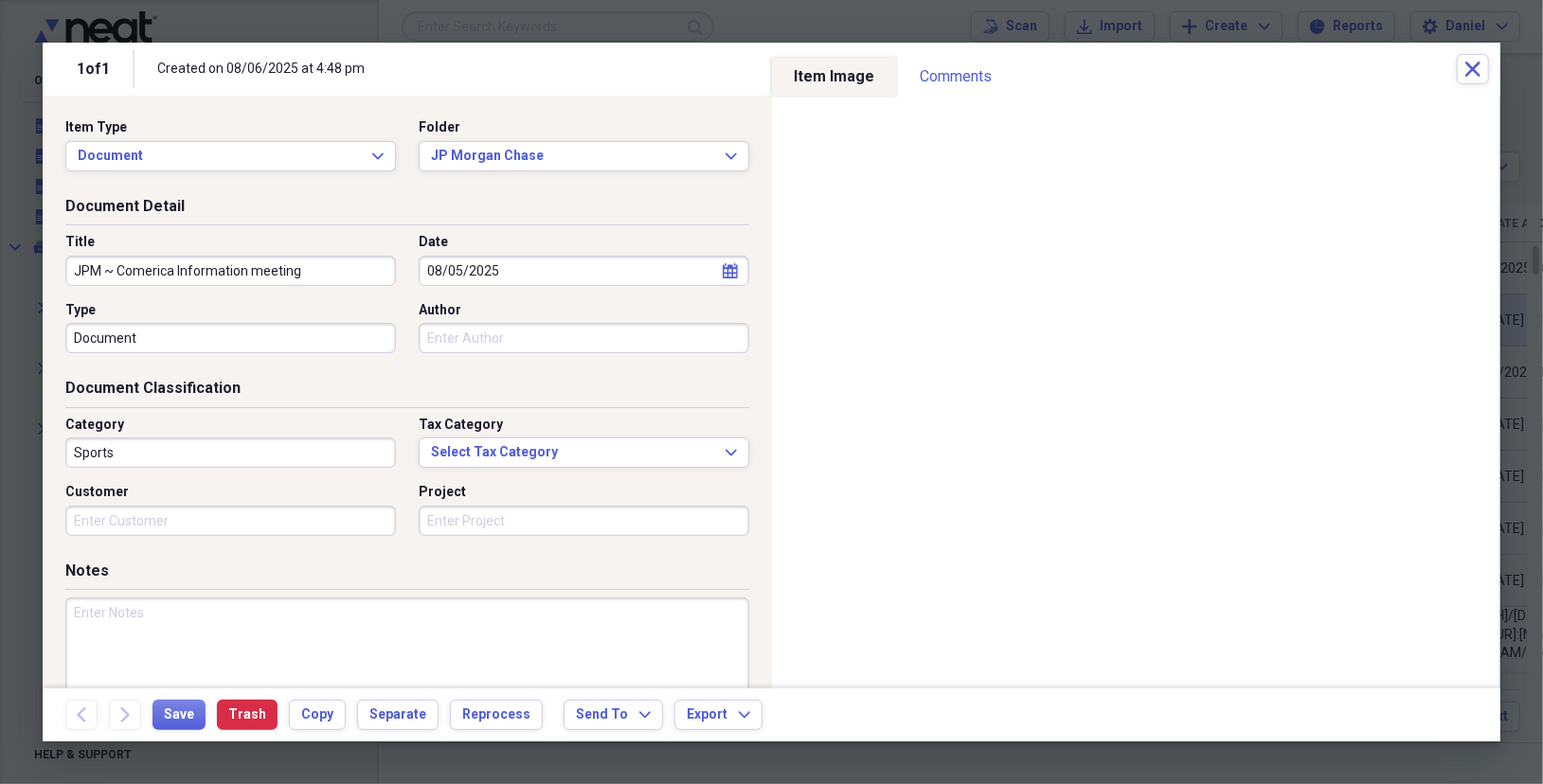 click on "Author" at bounding box center [583, 338] 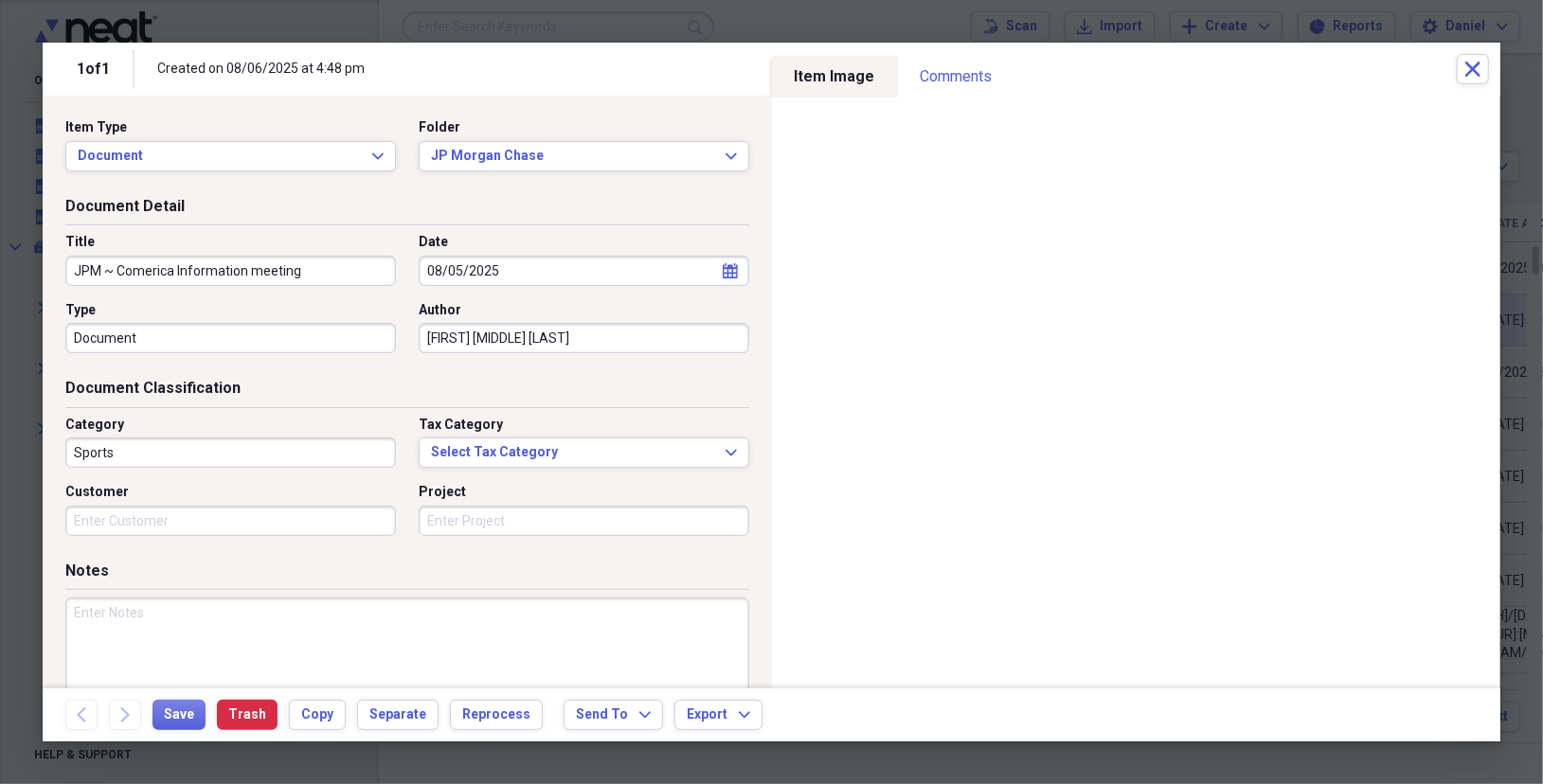 type on "[FIRST] [MIDDLE] [LAST]" 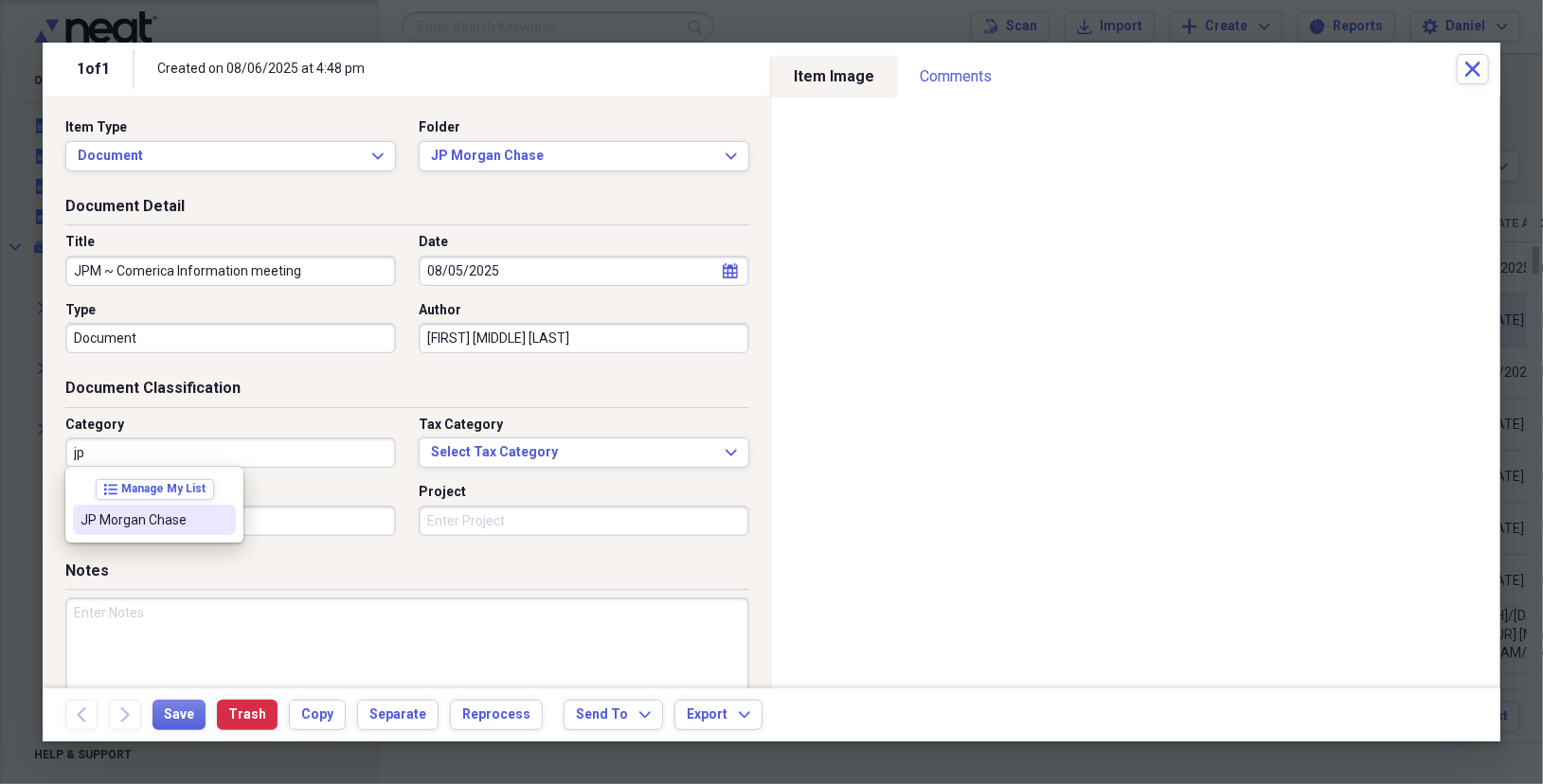 click on "JP Morgan Chase" at bounding box center [154, 520] 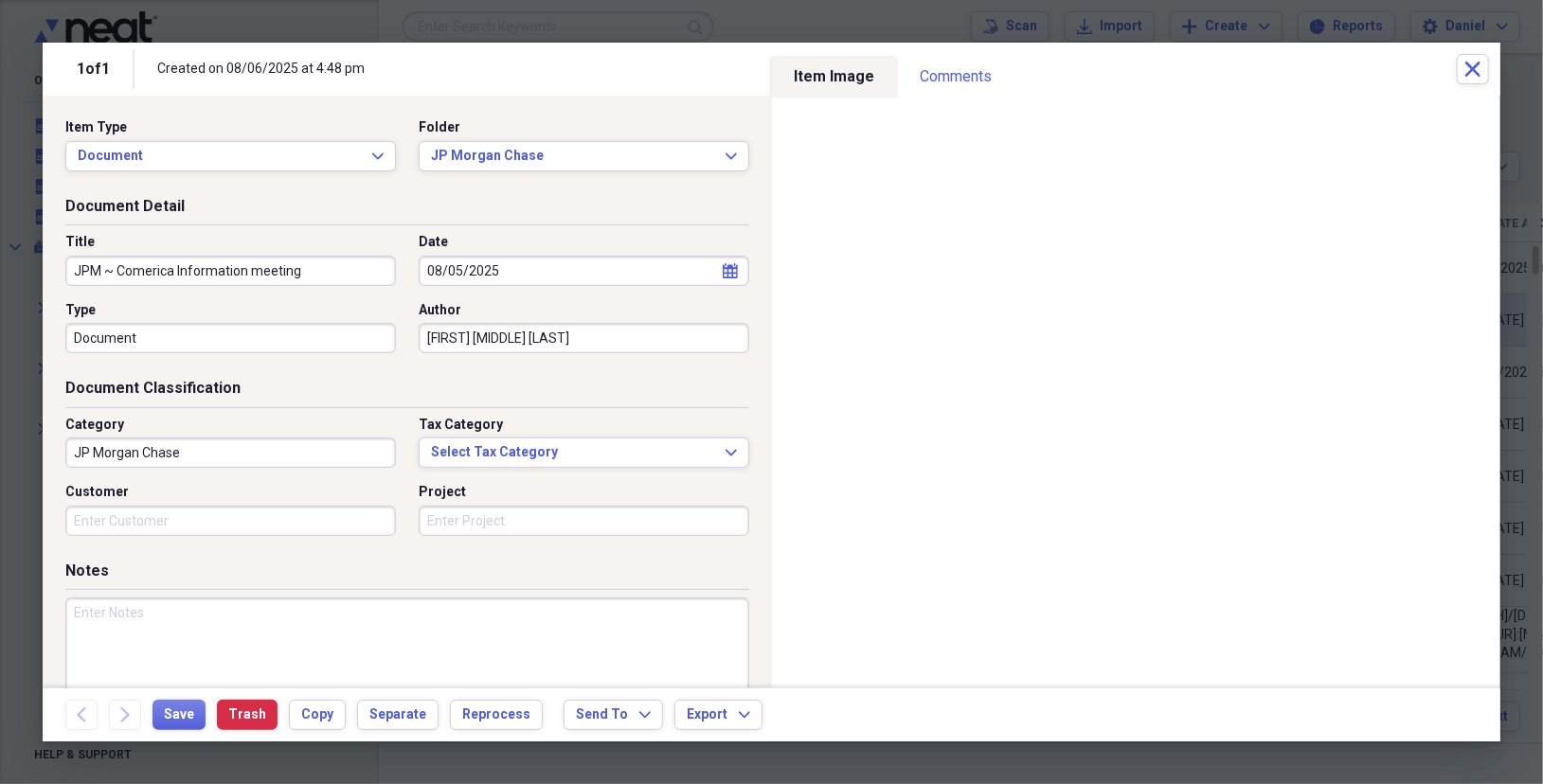 click at bounding box center (407, 659) 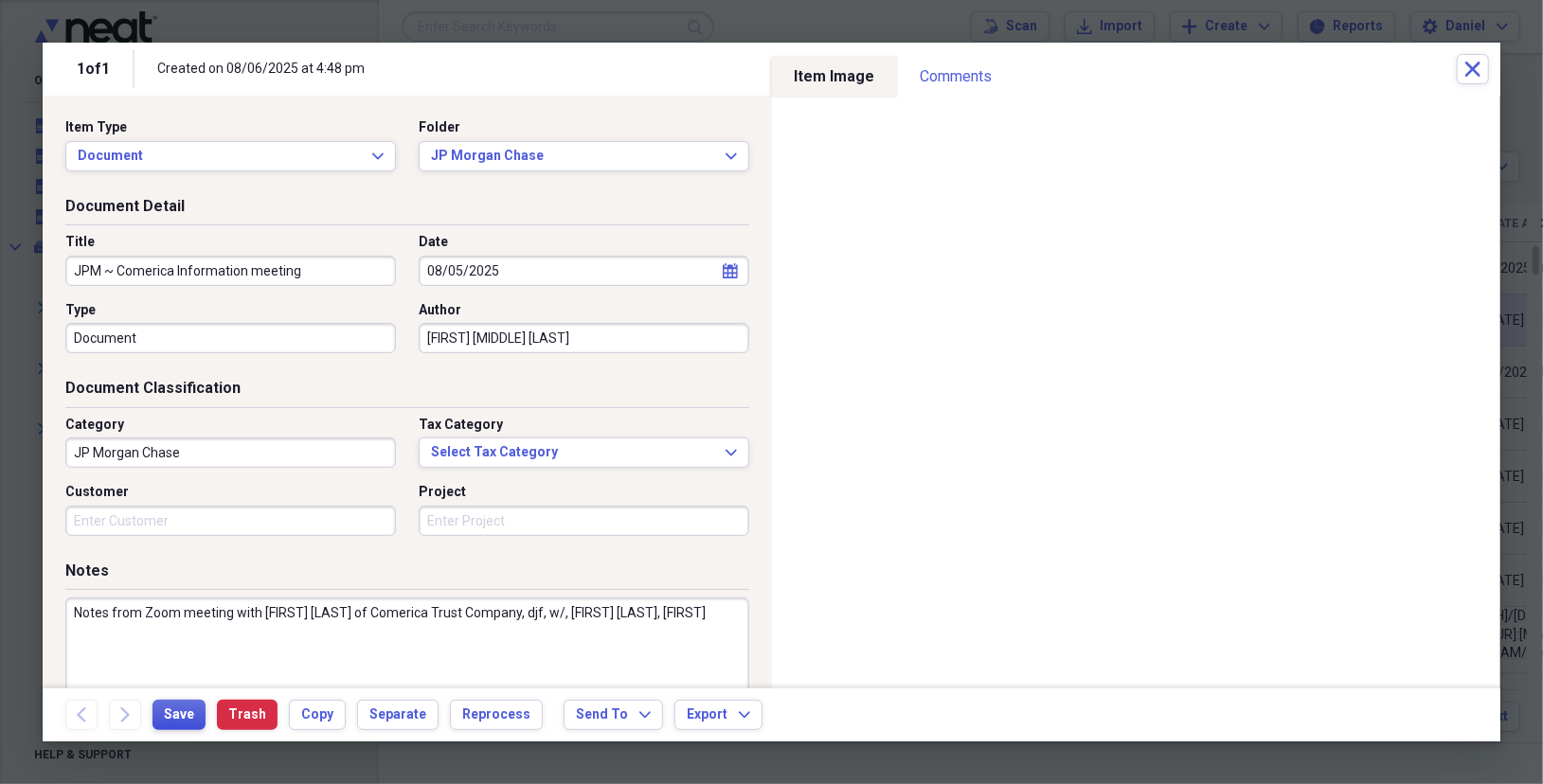 click on "Save" at bounding box center [179, 715] 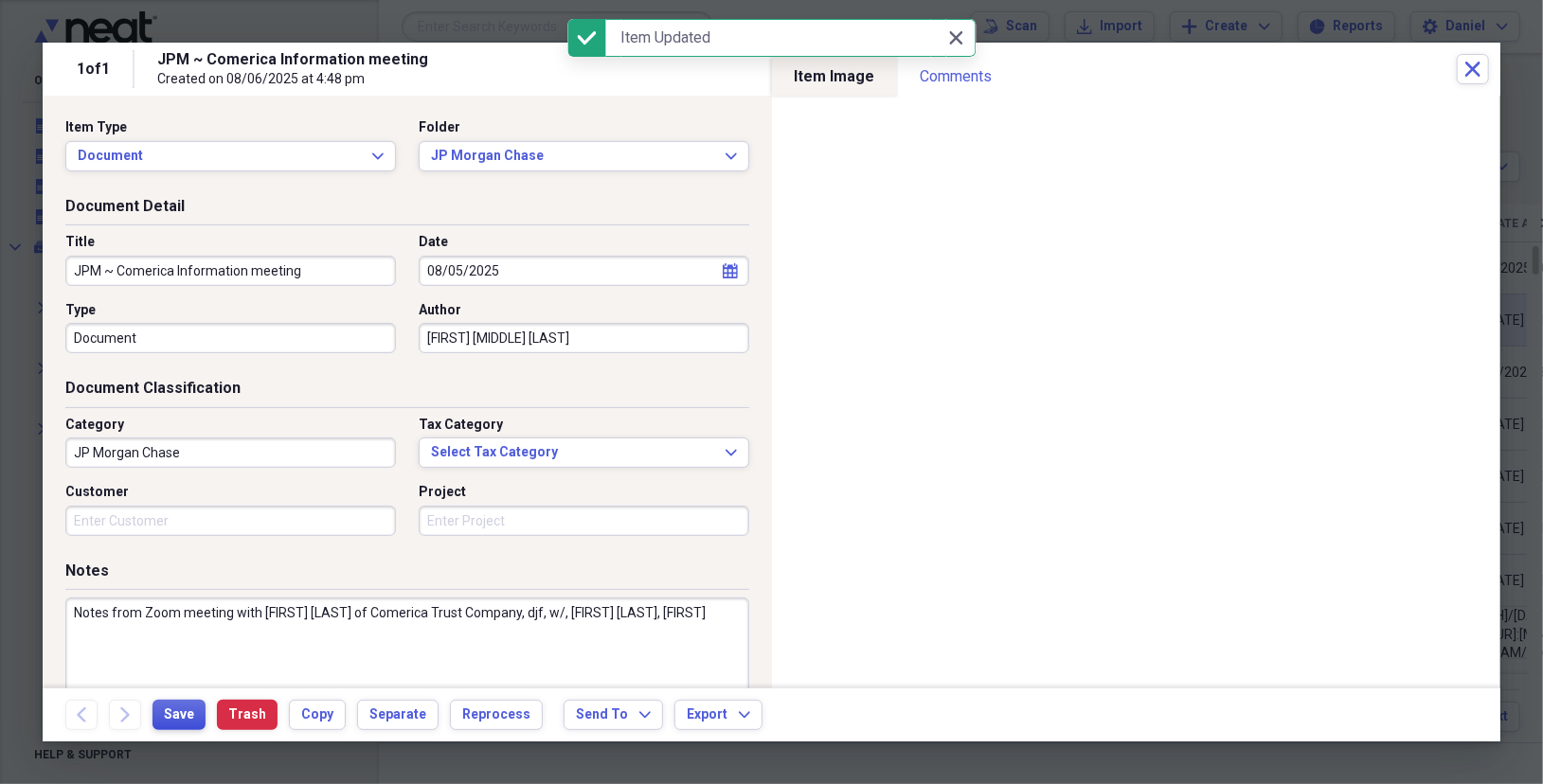 type on "Notes from Zoom meeting with [FIRST] [LAST] of Comerica Trust Company, djf, w/, [FIRST] [LAST], [FIRST]" 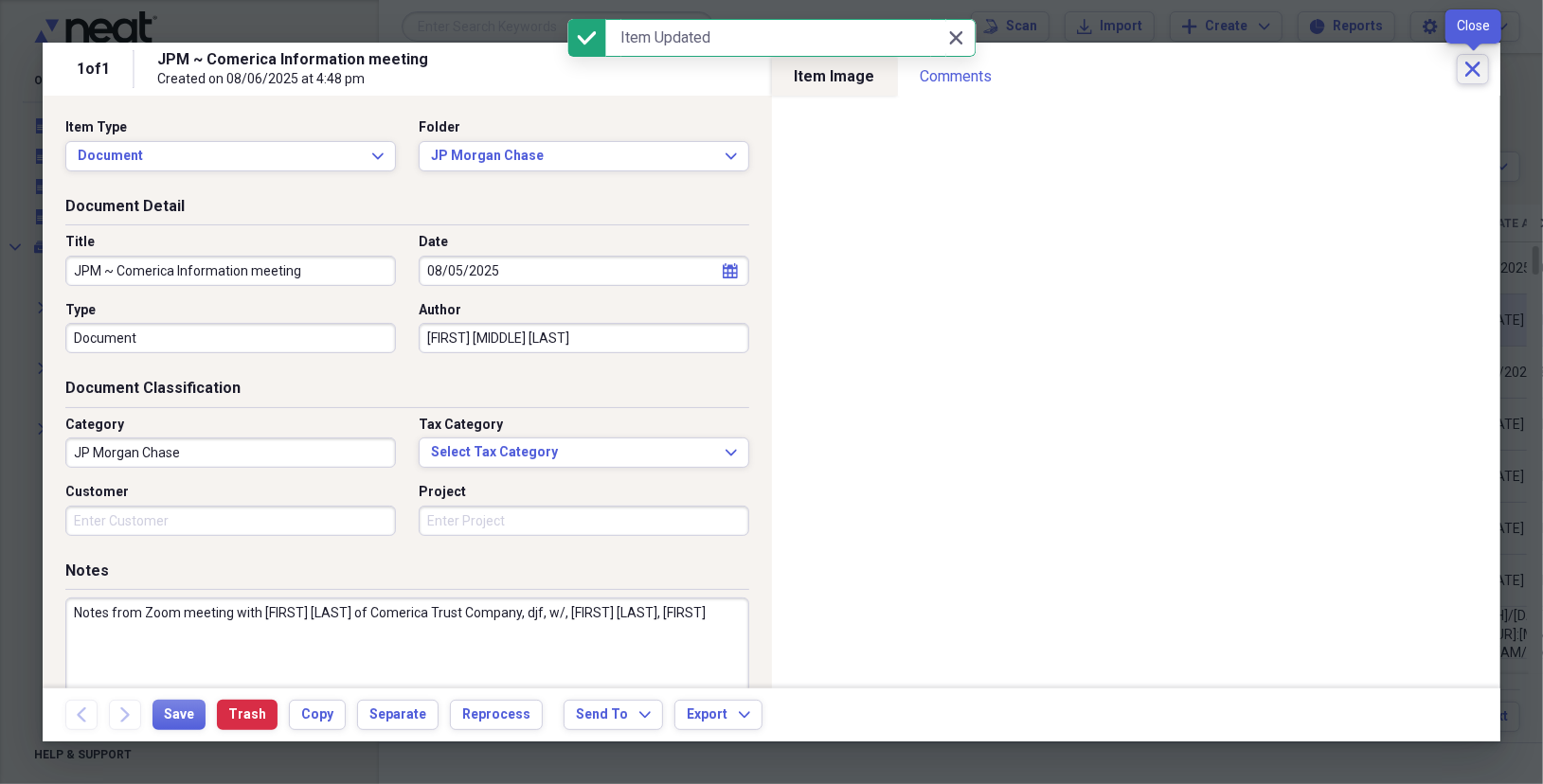 click 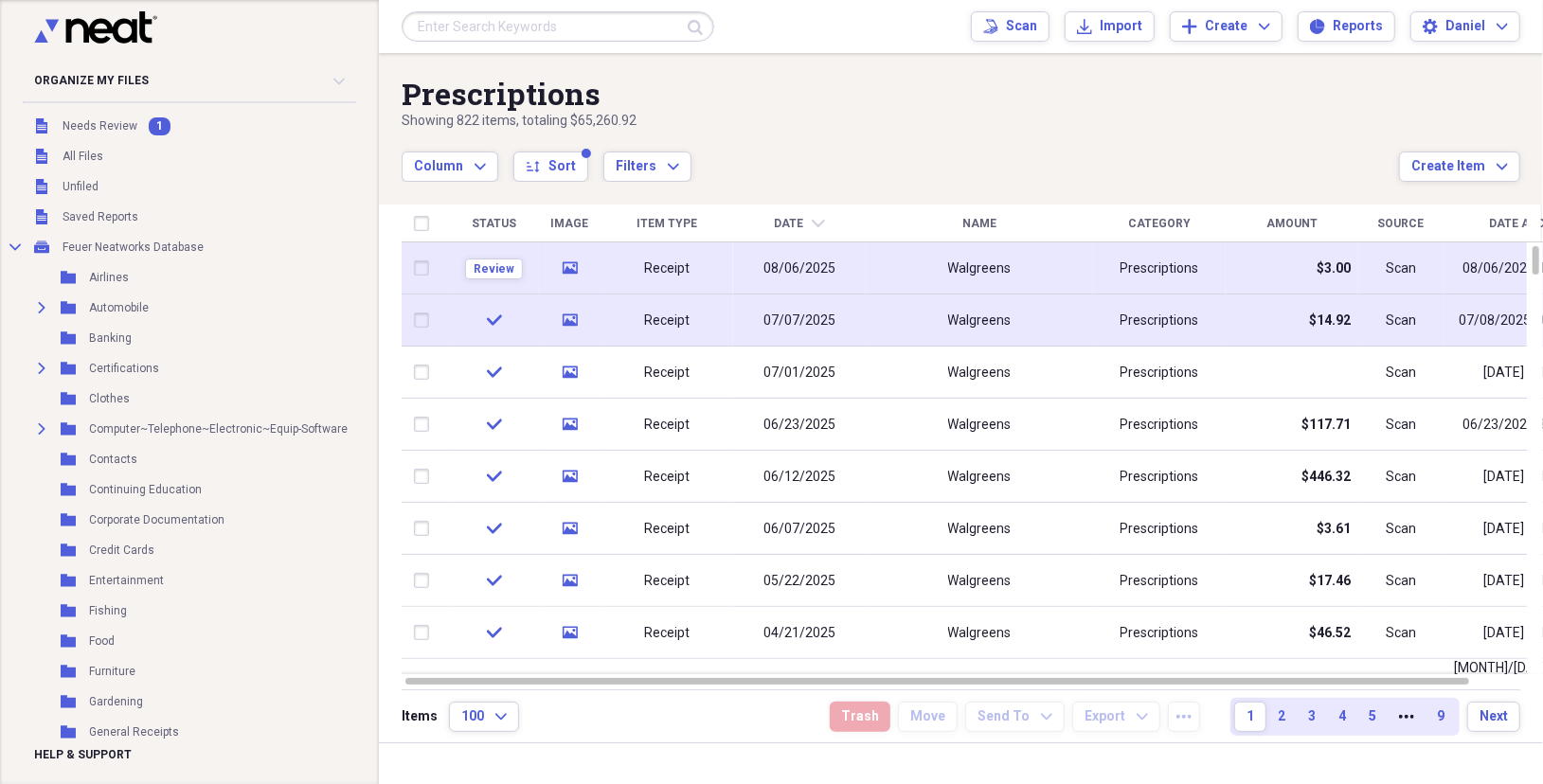 click at bounding box center [425, 268] 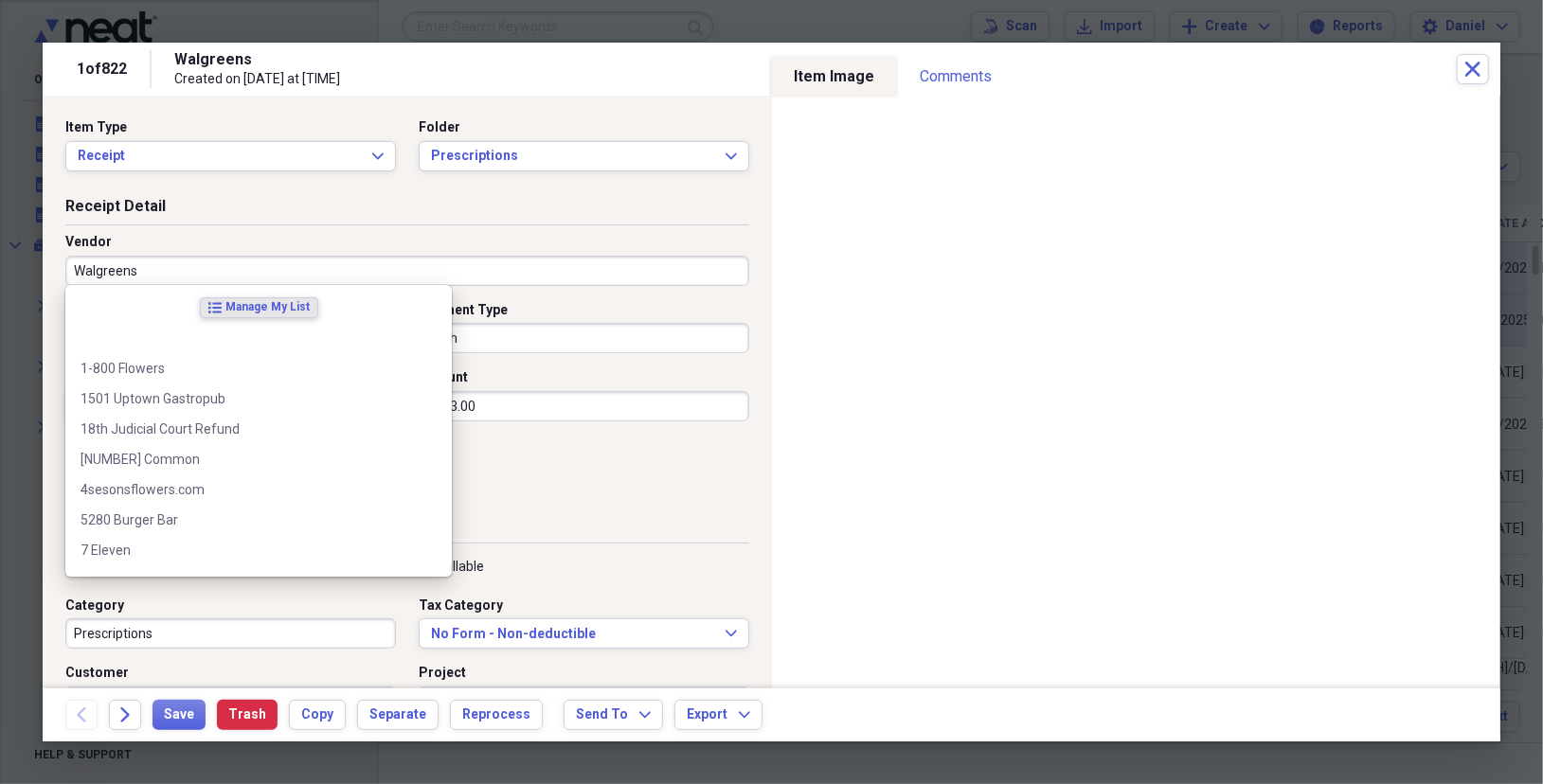 click on "Walgreens" at bounding box center [407, 271] 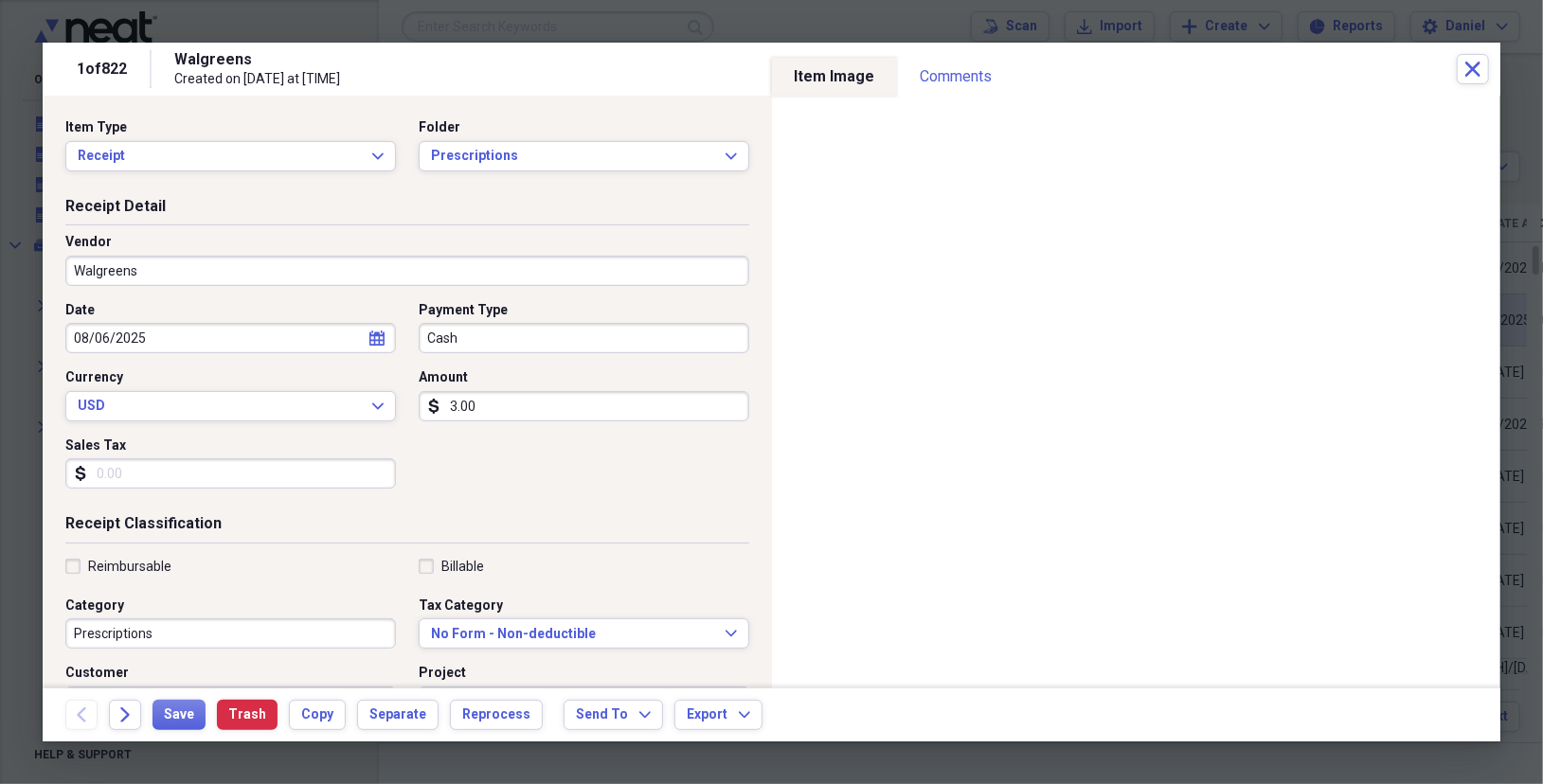 click on "Date [DATE] calendar Calendar Payment Type Cash Currency USD Expand Amount dollar-sign 3.00 Sales Tax dollar-sign" at bounding box center (407, 402) 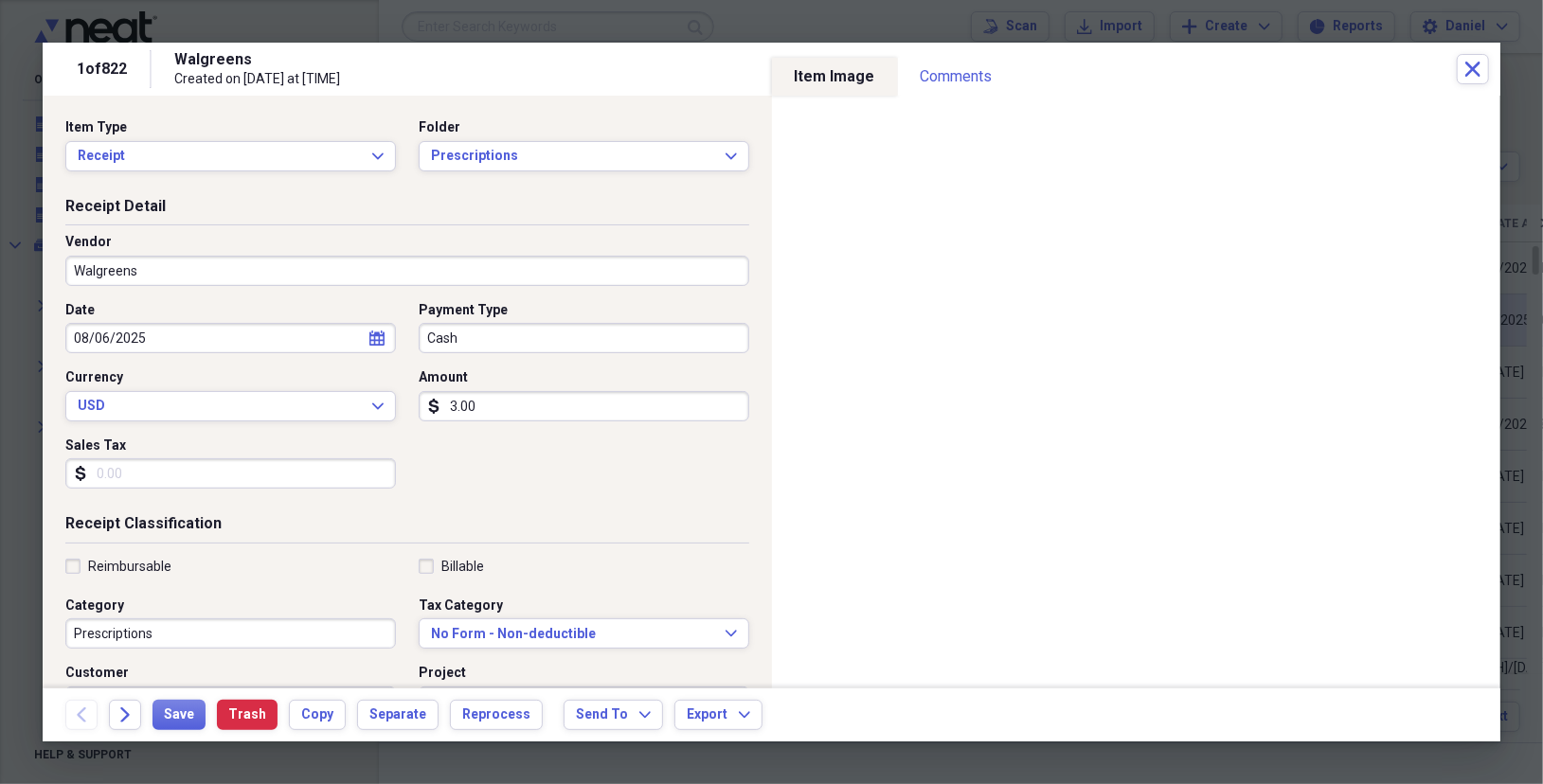 click on "Cash" at bounding box center (583, 338) 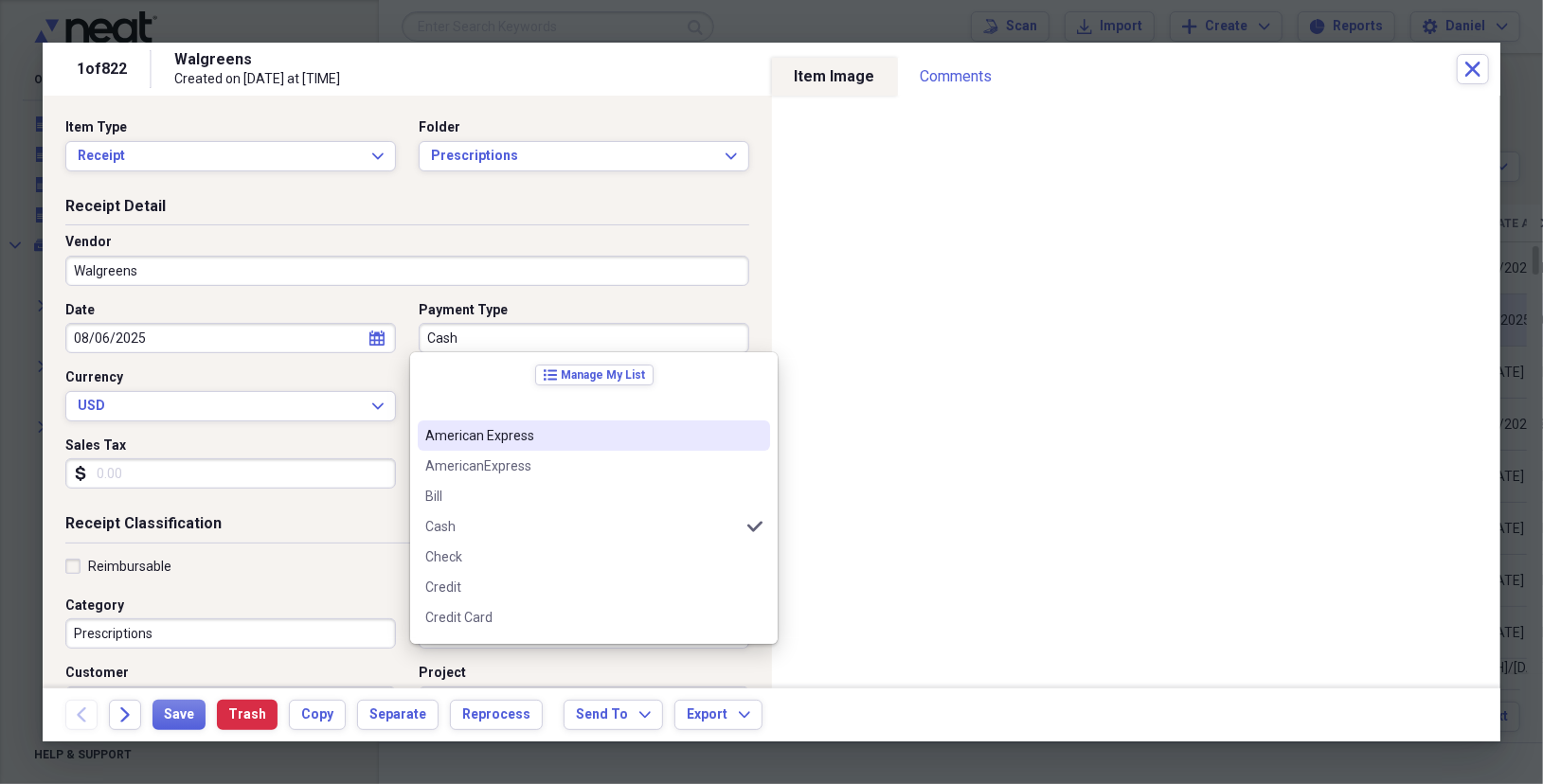 click on "Receipt Detail Vendor Walgreens Date 08/06/2025 calendar Calendar Payment Type Cash Currency USD Expand Amount dollar-sign 3.00 Sales Tax dollar-sign" at bounding box center [407, 355] 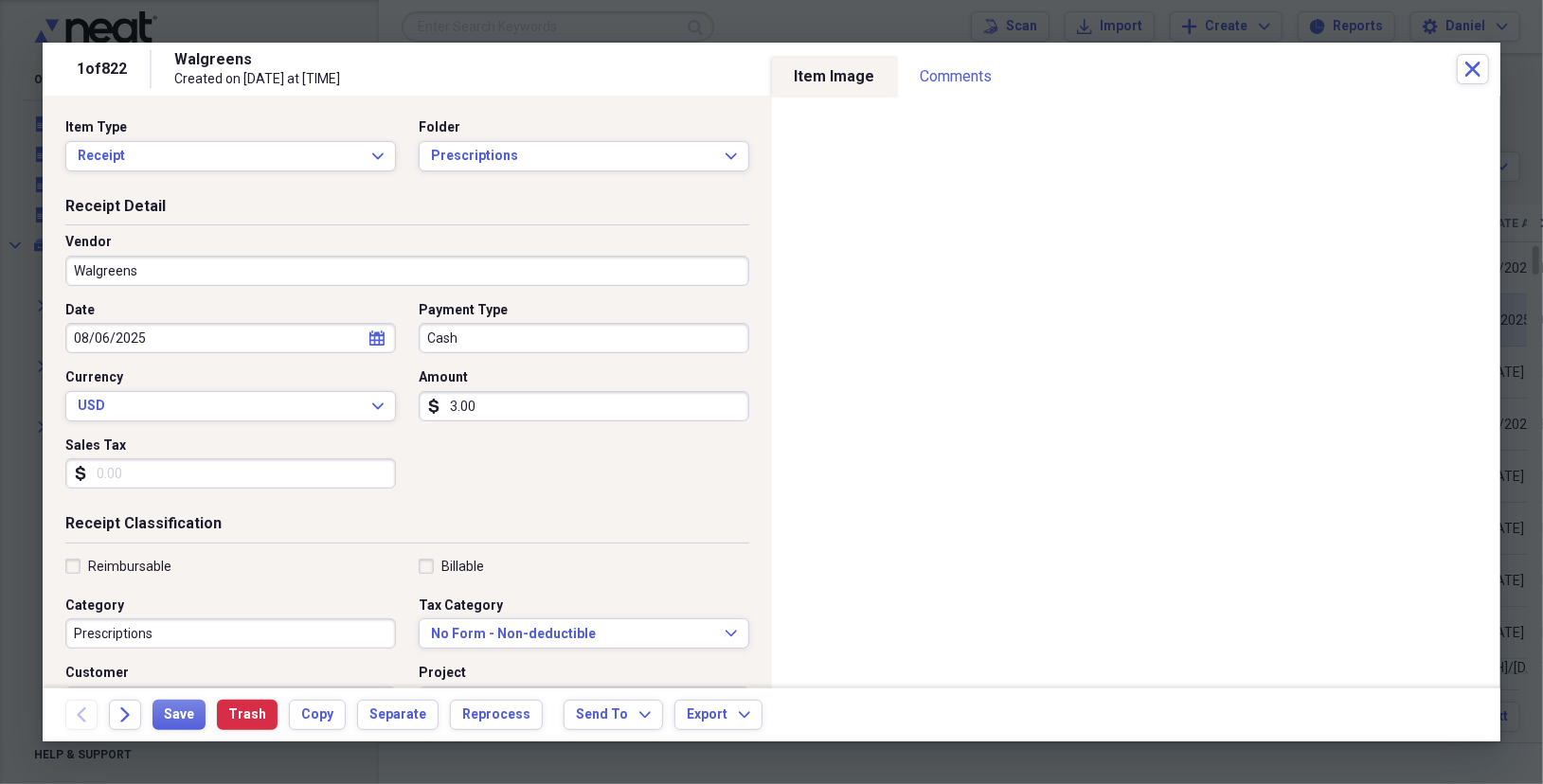 click on "3.00" at bounding box center [583, 406] 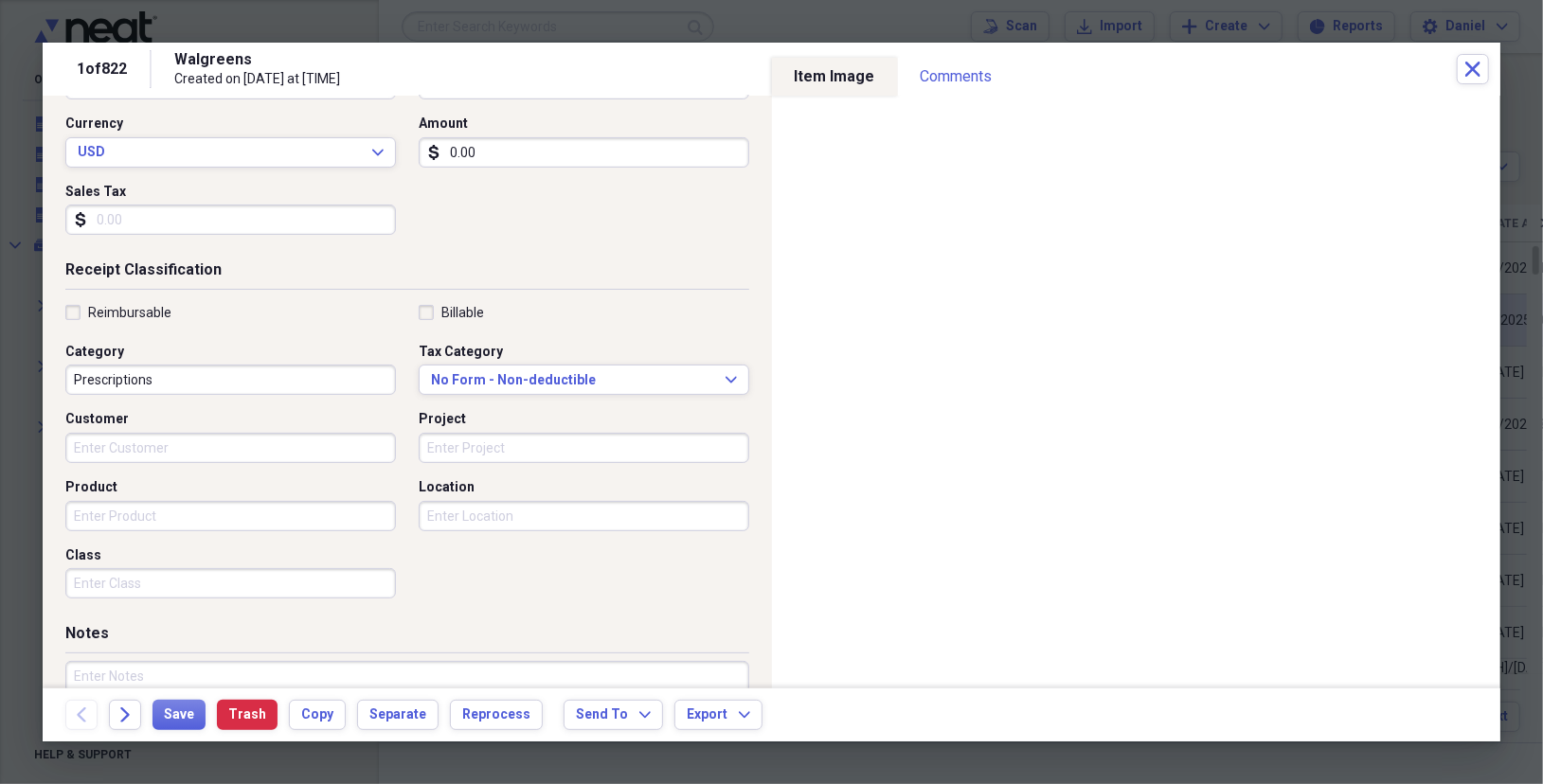 scroll, scrollTop: 284, scrollLeft: 0, axis: vertical 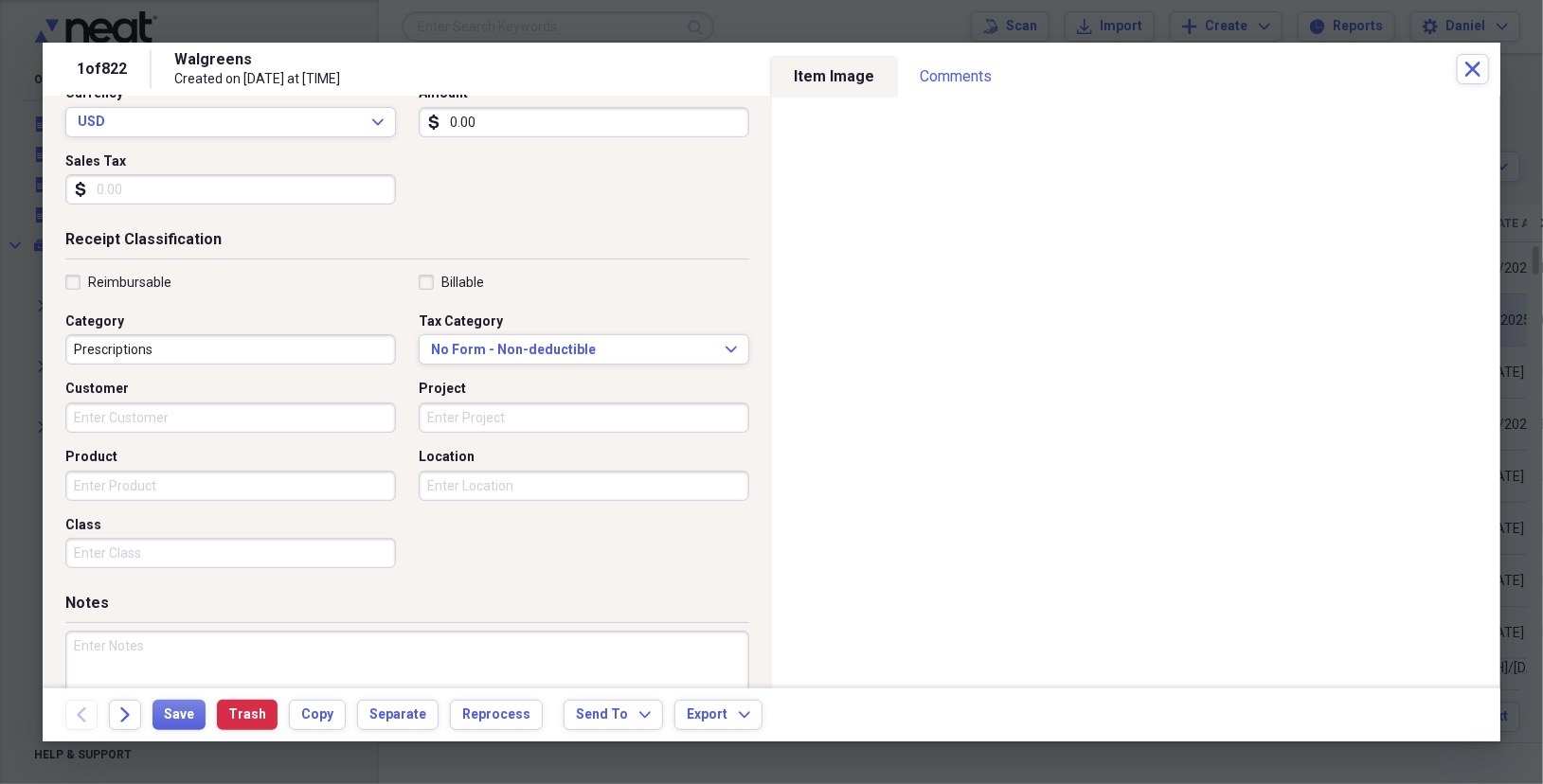 type on "0.00" 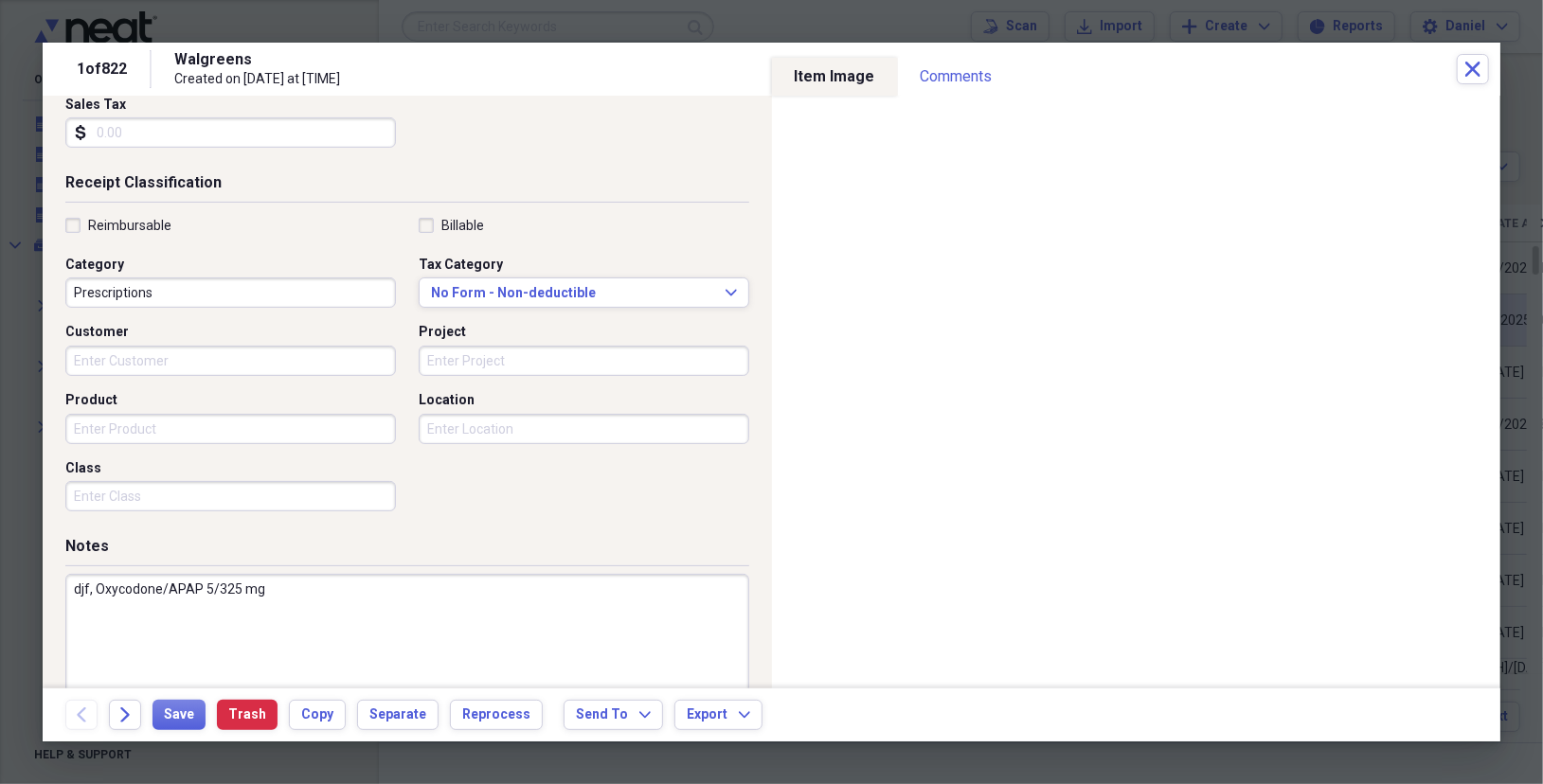 scroll, scrollTop: 369, scrollLeft: 0, axis: vertical 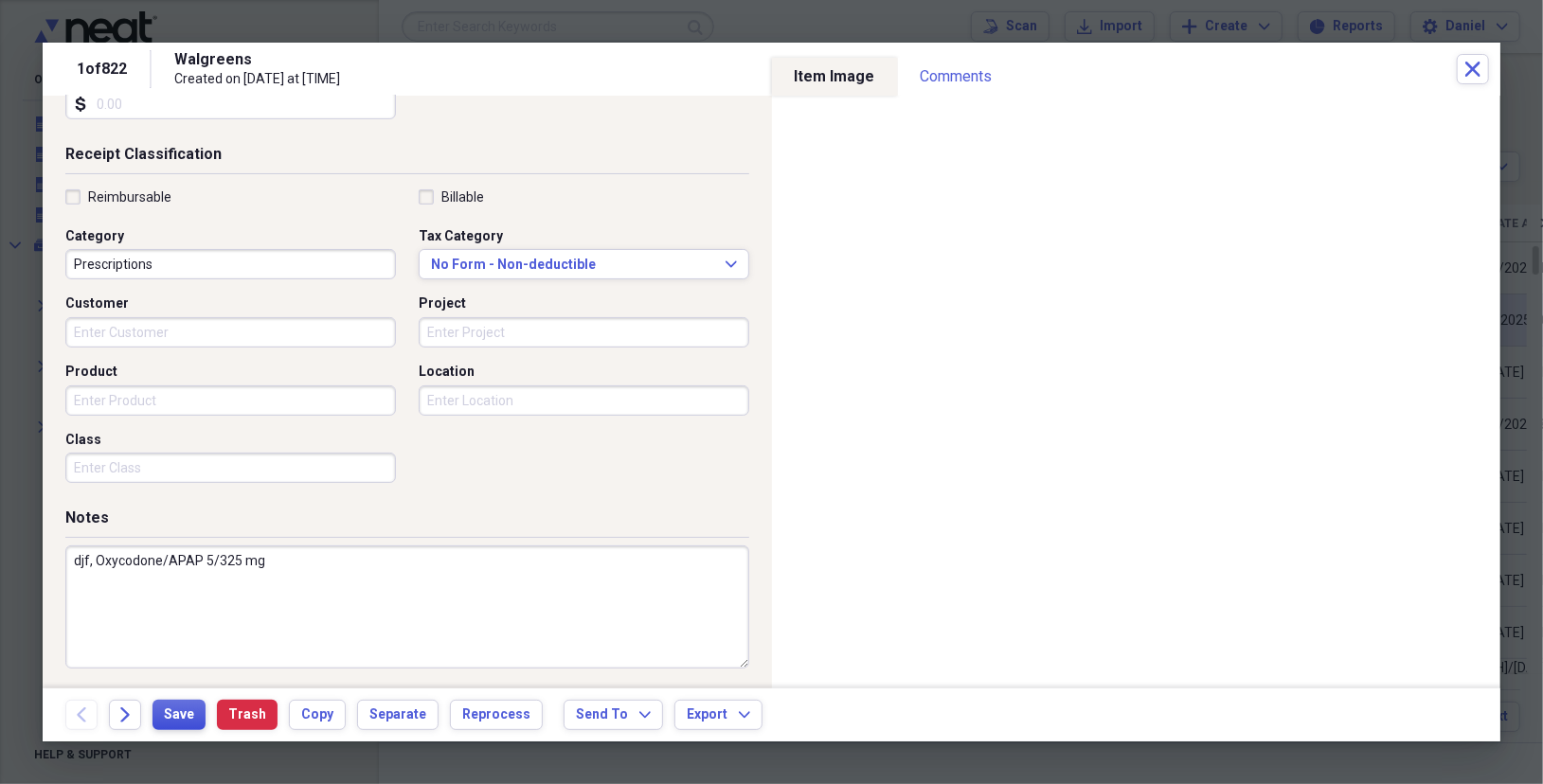 type on "djf, Oxycodone/APAP 5/325 mg" 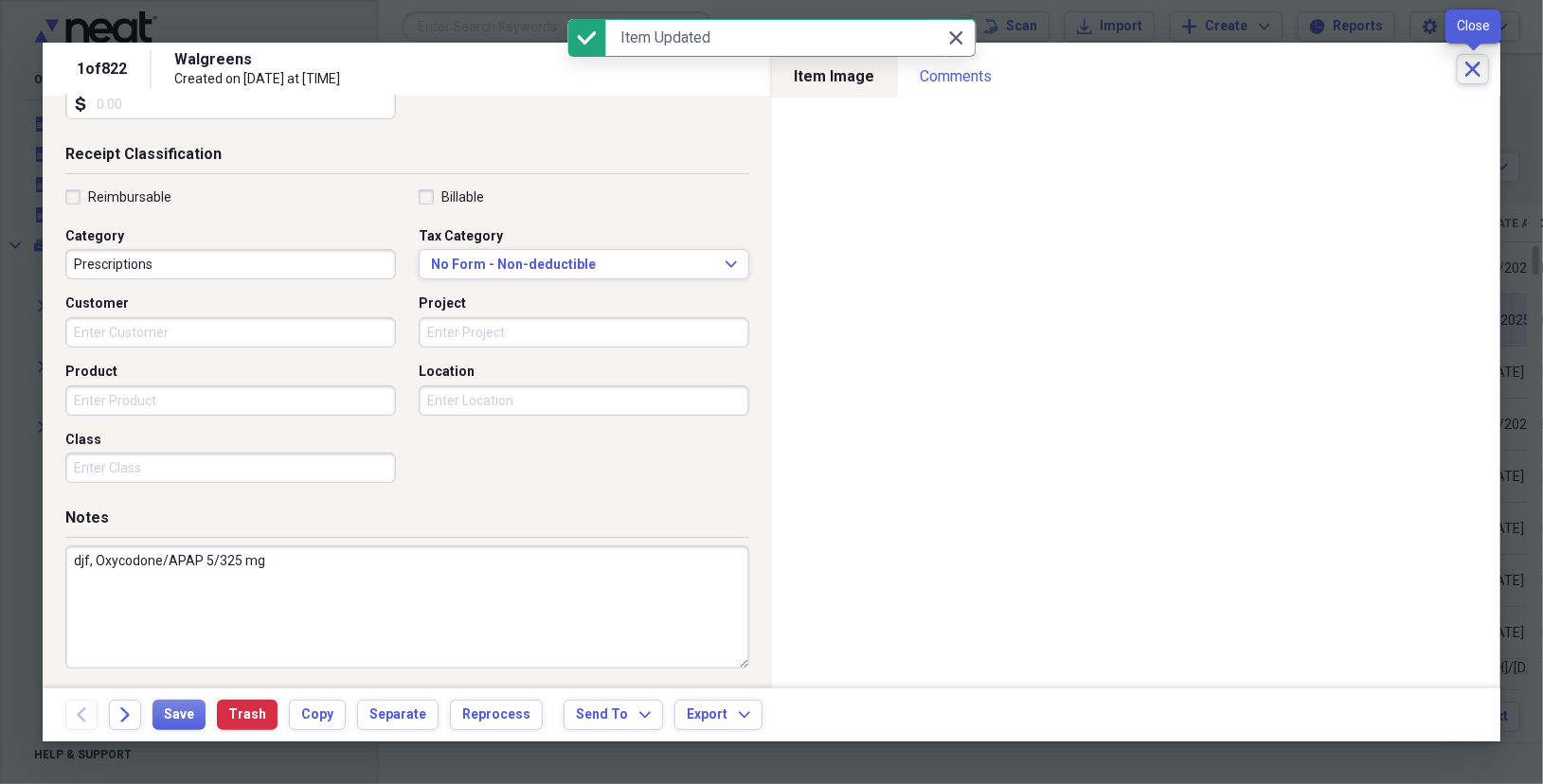 click on "Close" 